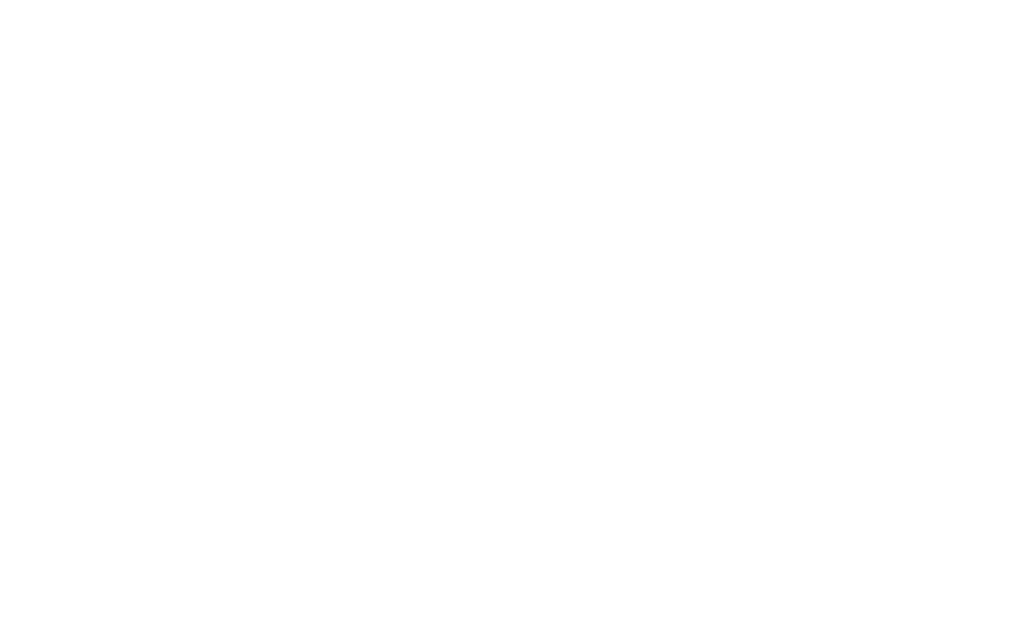 scroll, scrollTop: 0, scrollLeft: 0, axis: both 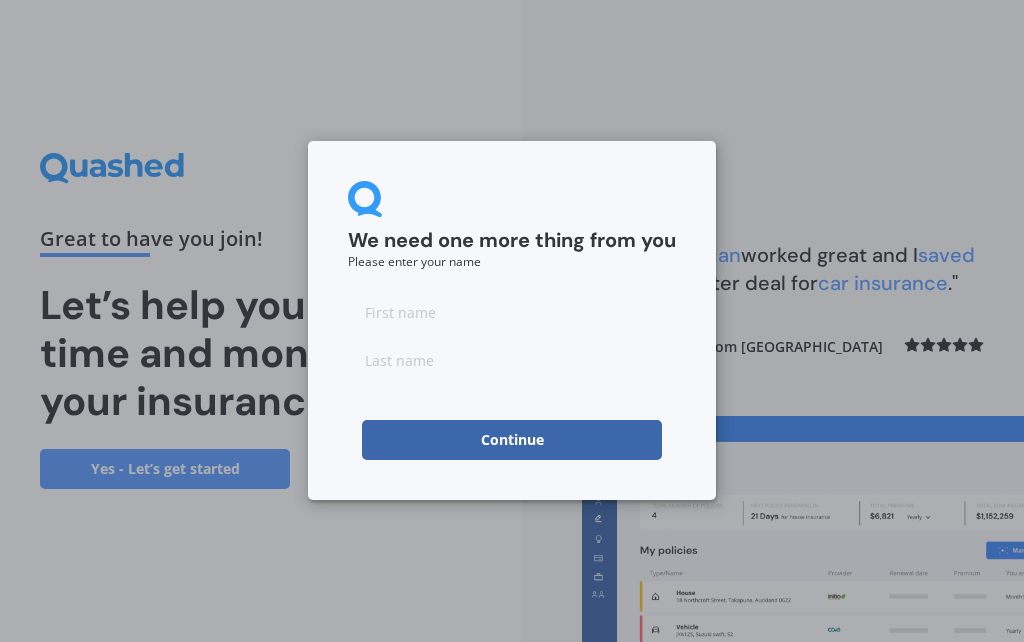 click on "Continue" at bounding box center (512, 440) 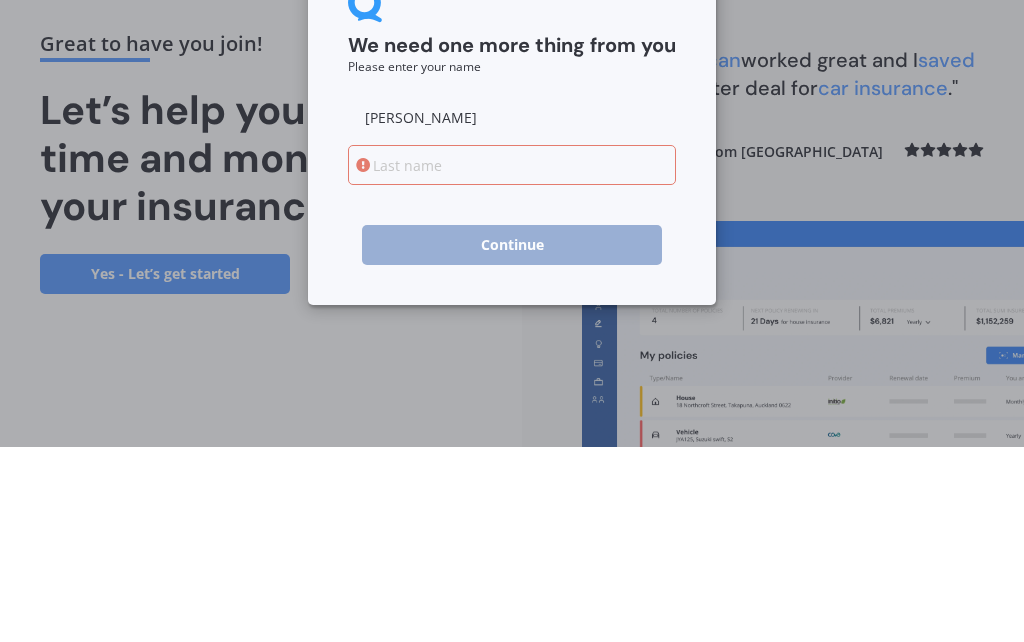 type on "[PERSON_NAME]" 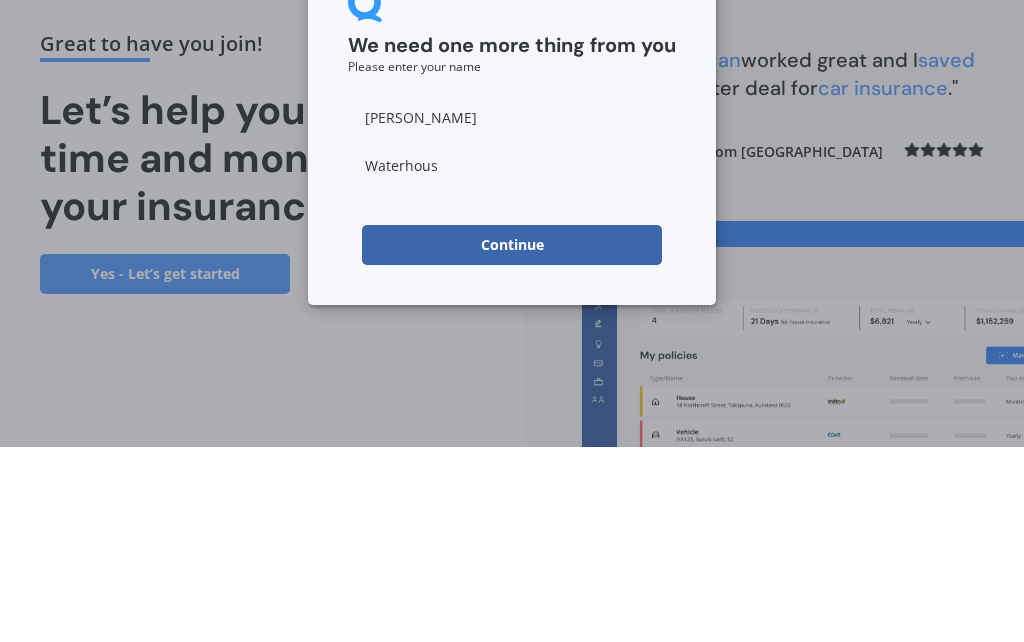 type on "Waterhouse" 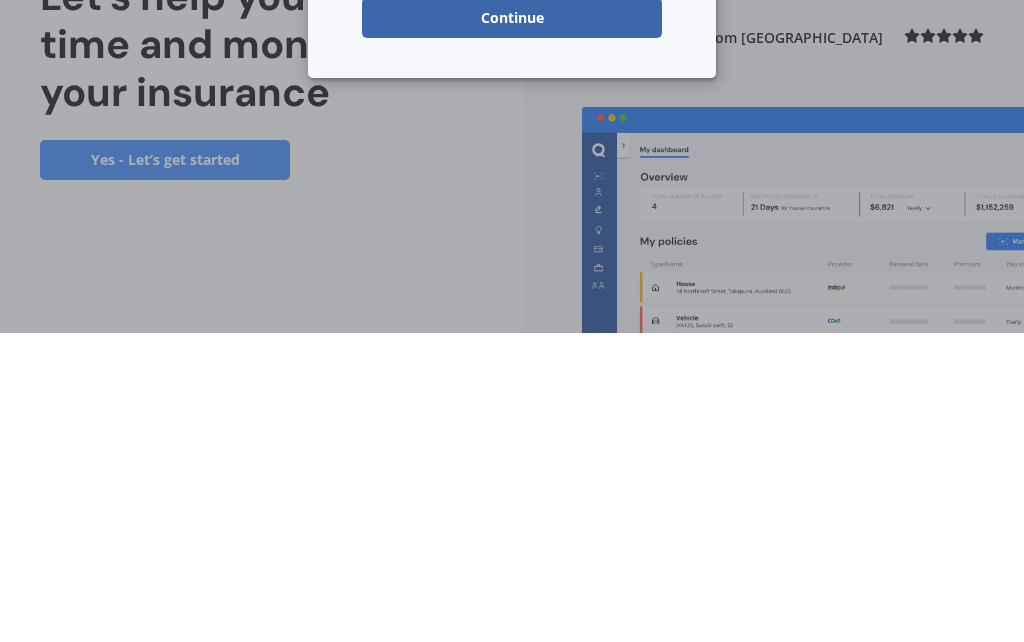 click on "Continue" at bounding box center (512, 327) 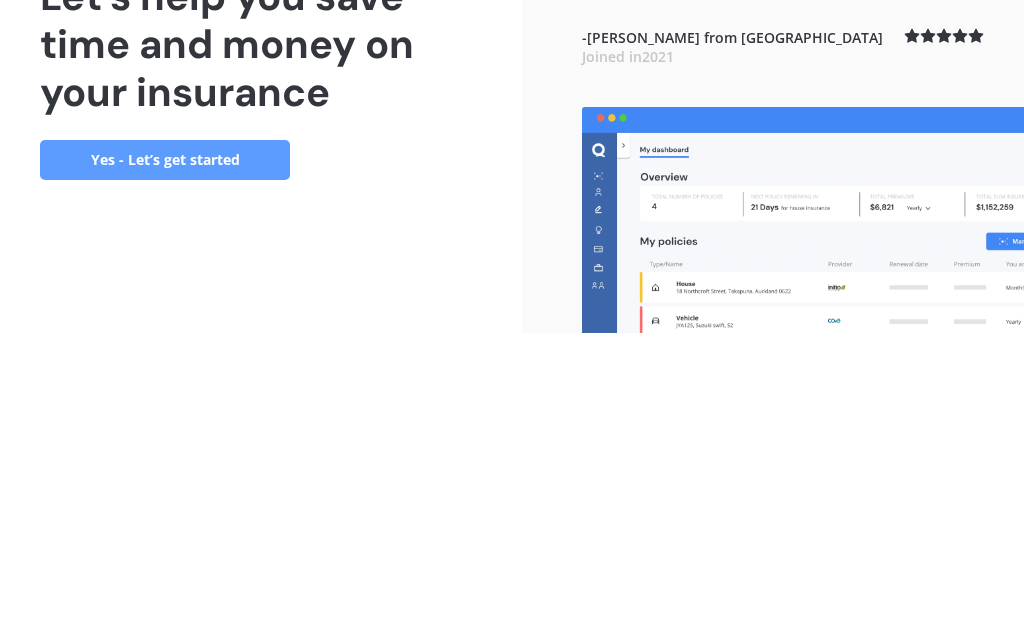 scroll, scrollTop: 87, scrollLeft: 0, axis: vertical 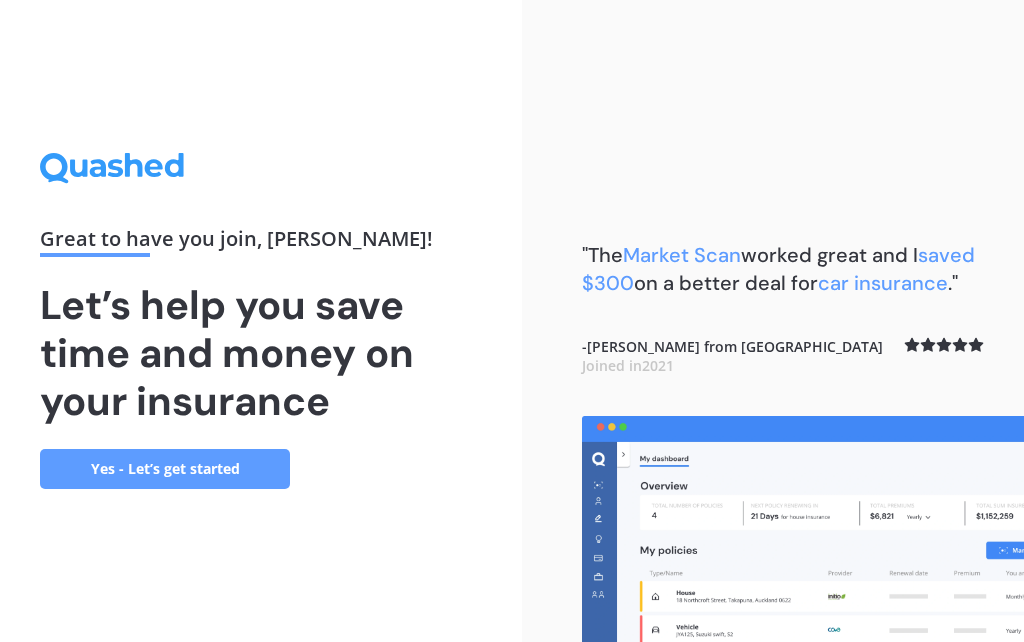 click on "Yes - Let’s get started" at bounding box center (165, 469) 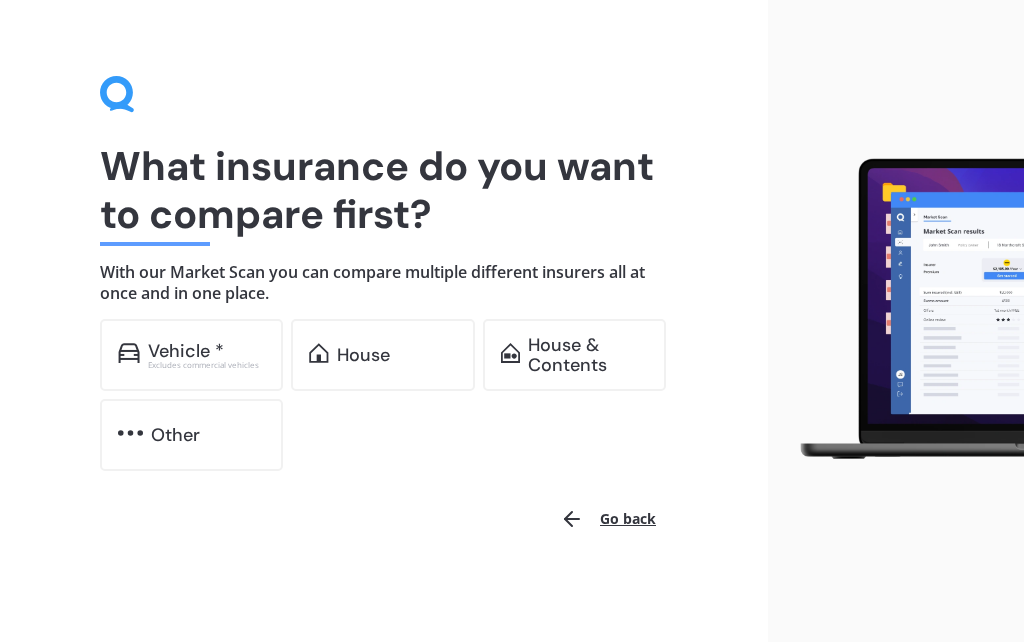 click on "House" at bounding box center (363, 355) 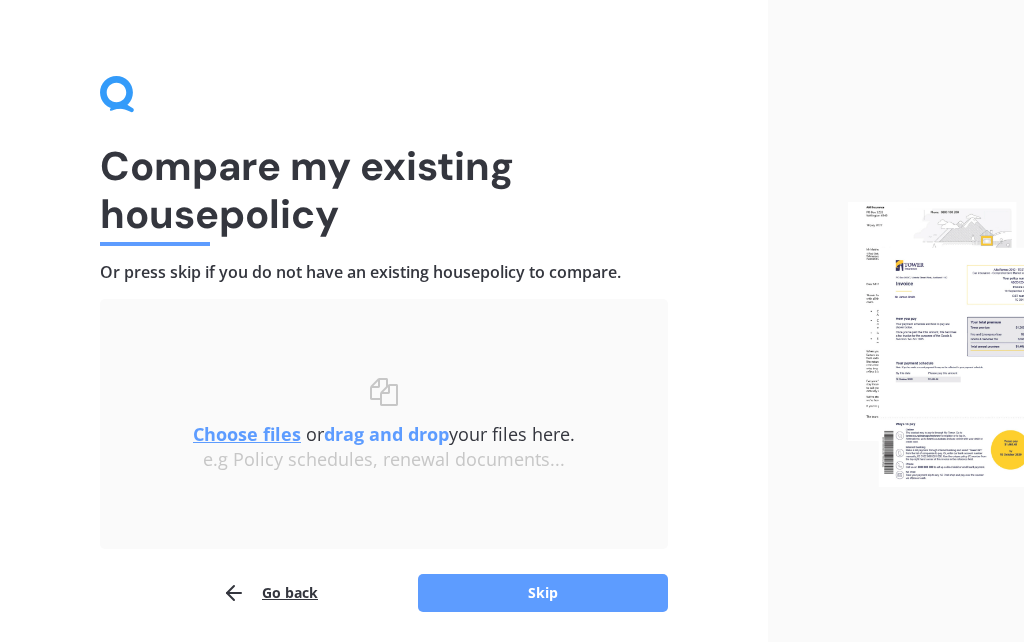 click on "Choose files" at bounding box center (247, 434) 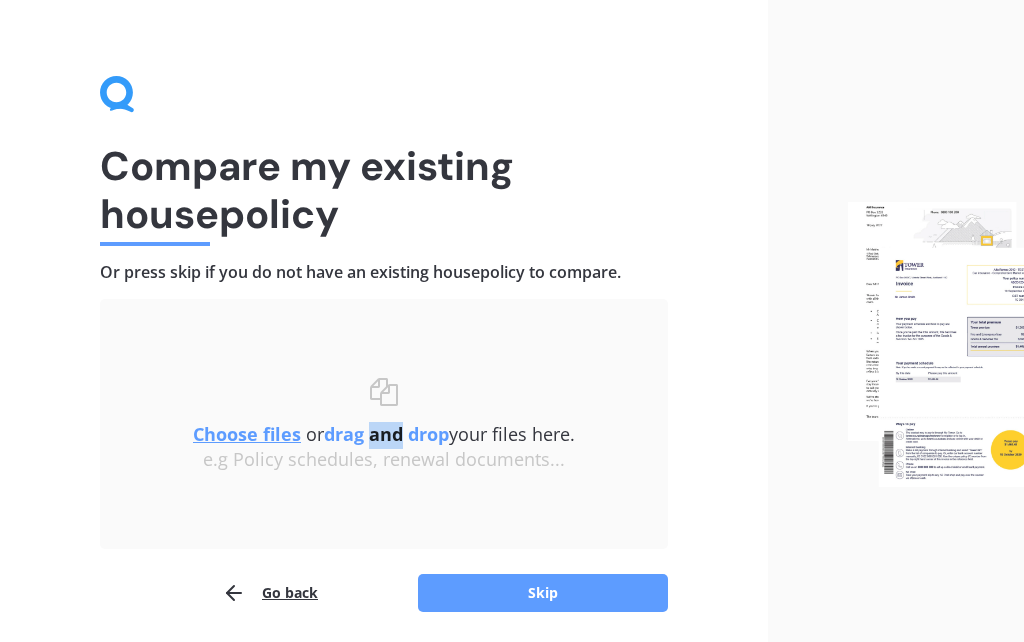 copy on "and" 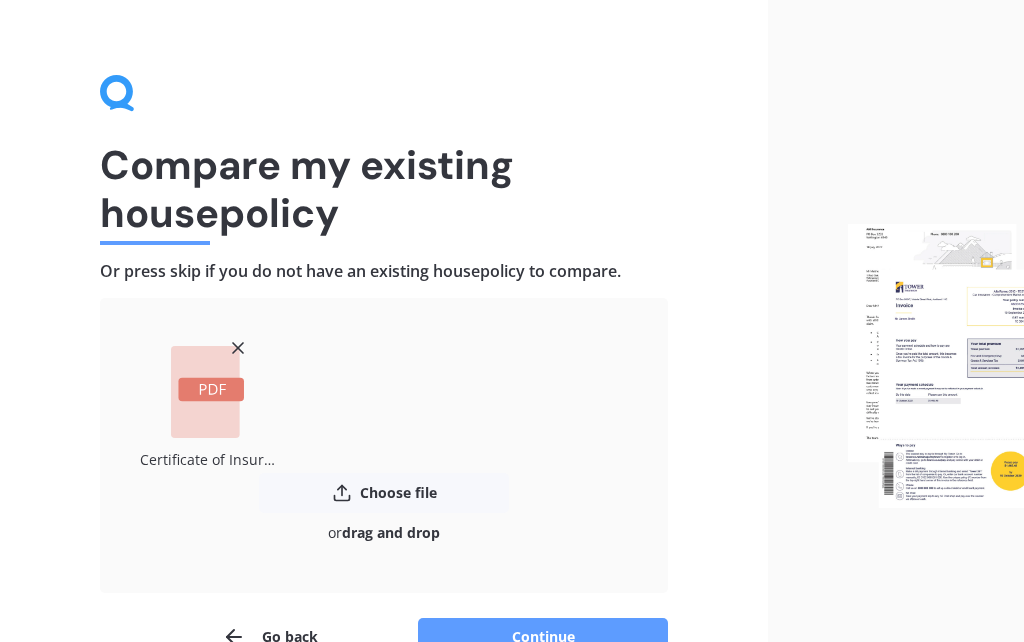 scroll, scrollTop: 52, scrollLeft: 0, axis: vertical 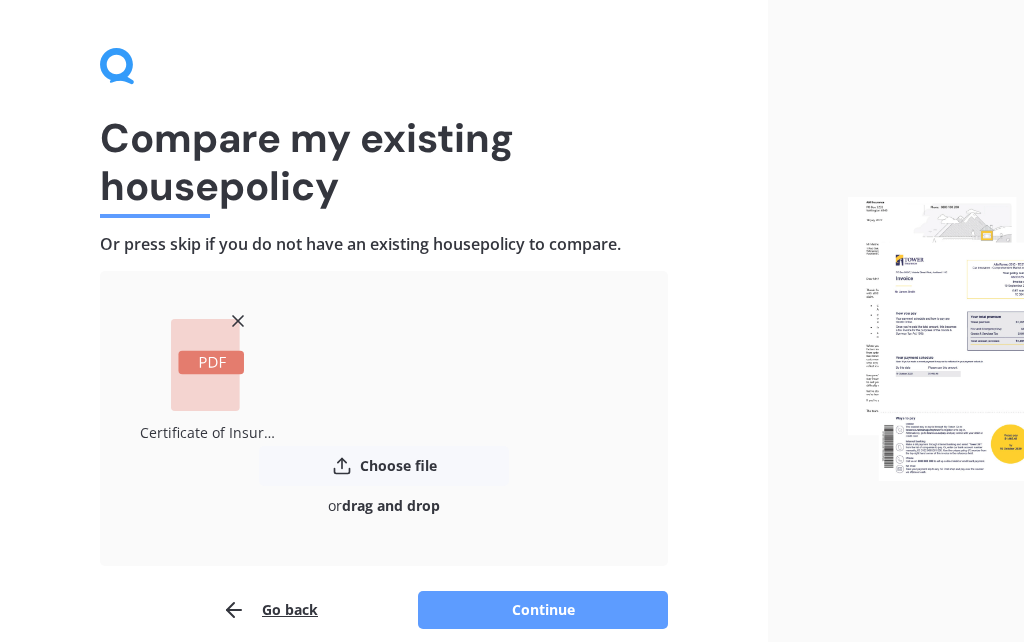 click on "Continue" at bounding box center (543, 610) 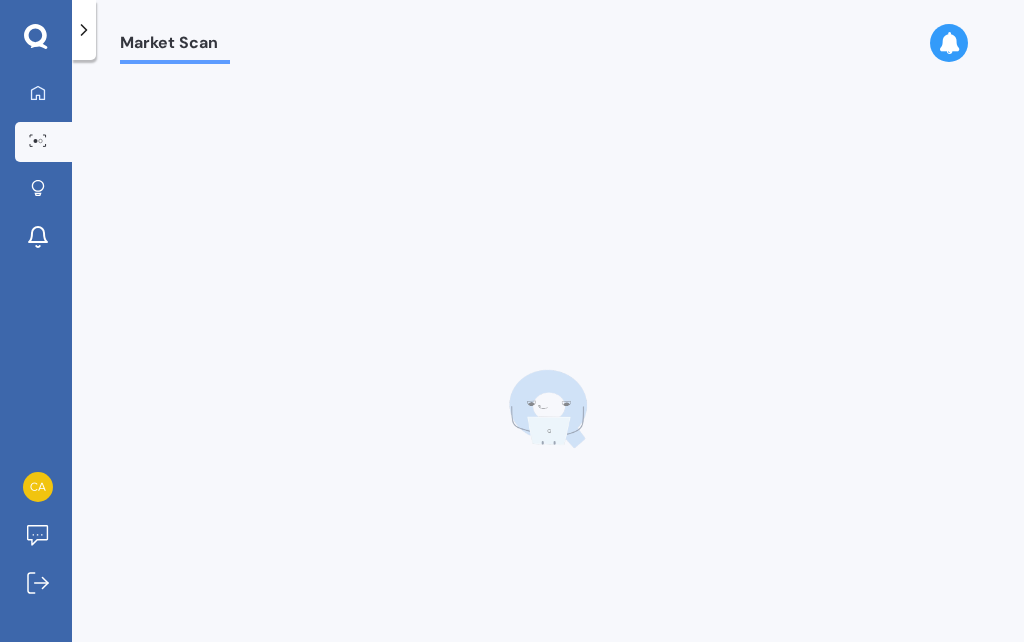 scroll, scrollTop: 0, scrollLeft: 0, axis: both 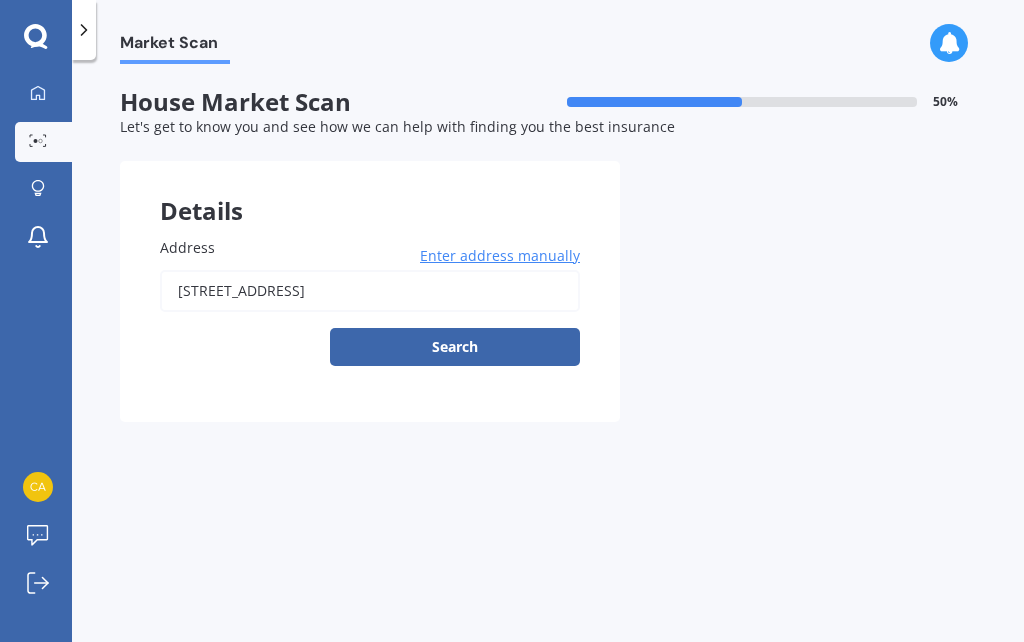 click on "Search" at bounding box center (455, 347) 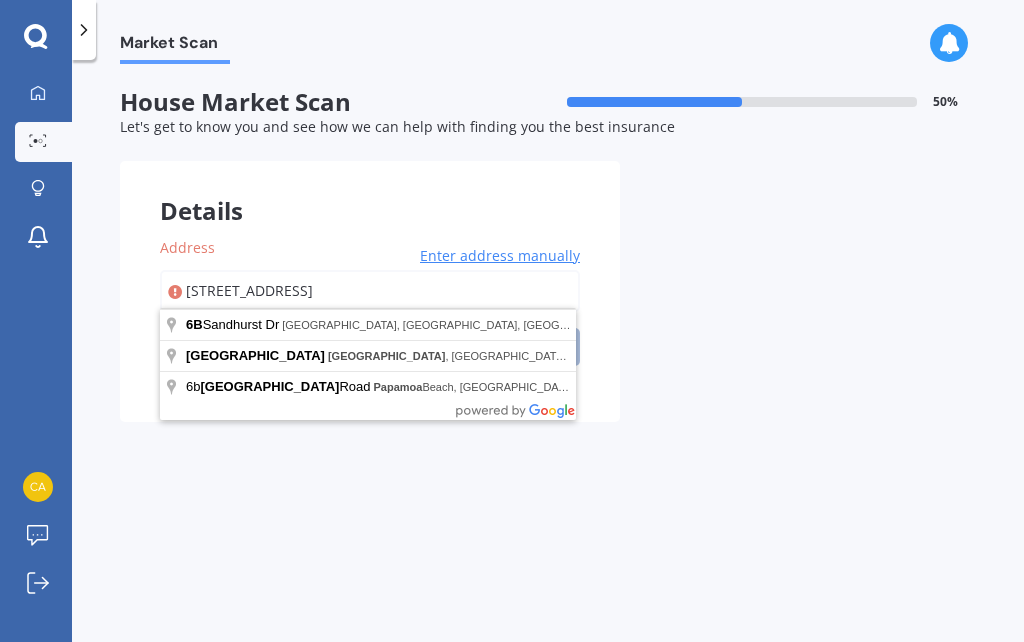 click on "[STREET_ADDRESS]" at bounding box center [370, 291] 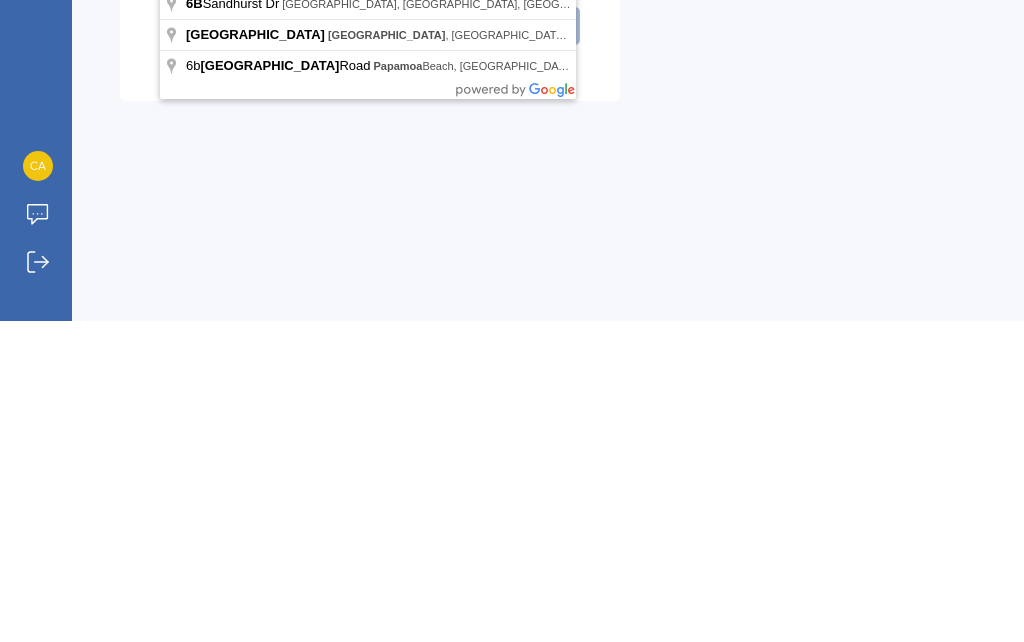 scroll, scrollTop: 0, scrollLeft: 0, axis: both 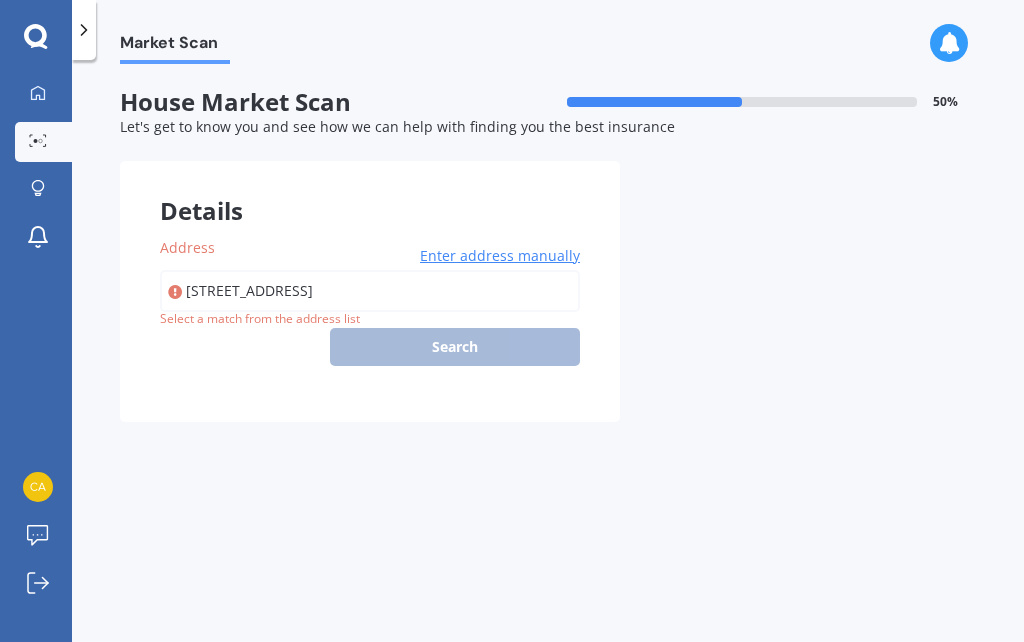 click on "[STREET_ADDRESS]" at bounding box center [370, 291] 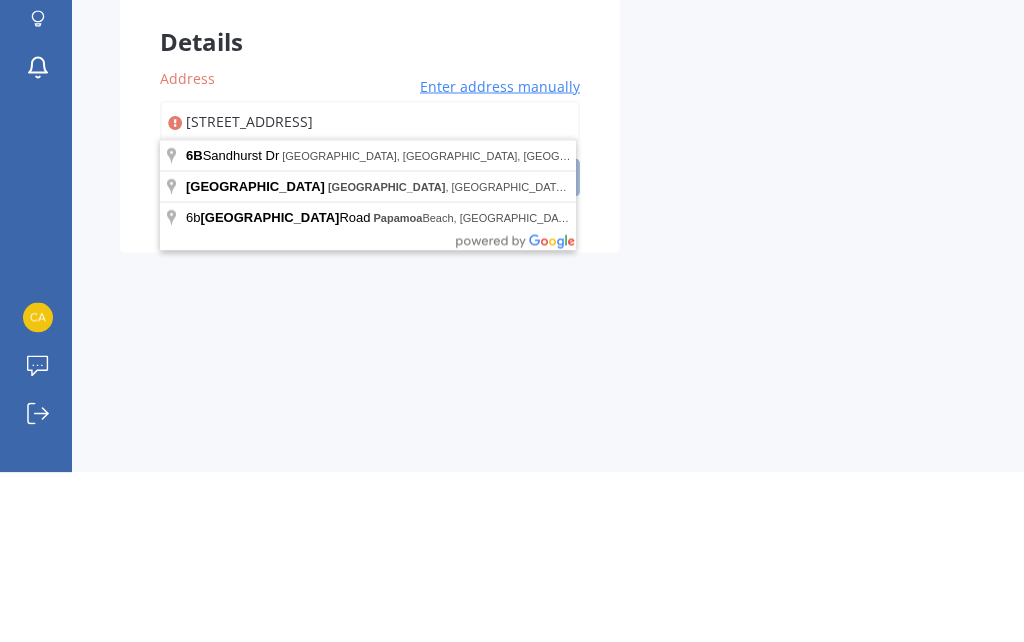 click on "[STREET_ADDRESS]" at bounding box center [370, 291] 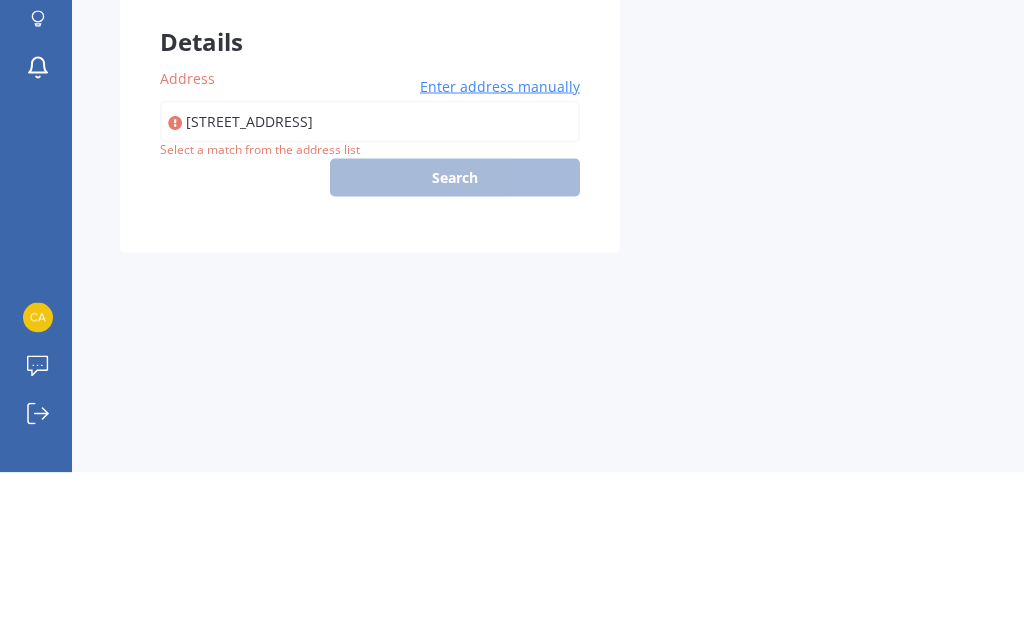 scroll, scrollTop: 87, scrollLeft: 0, axis: vertical 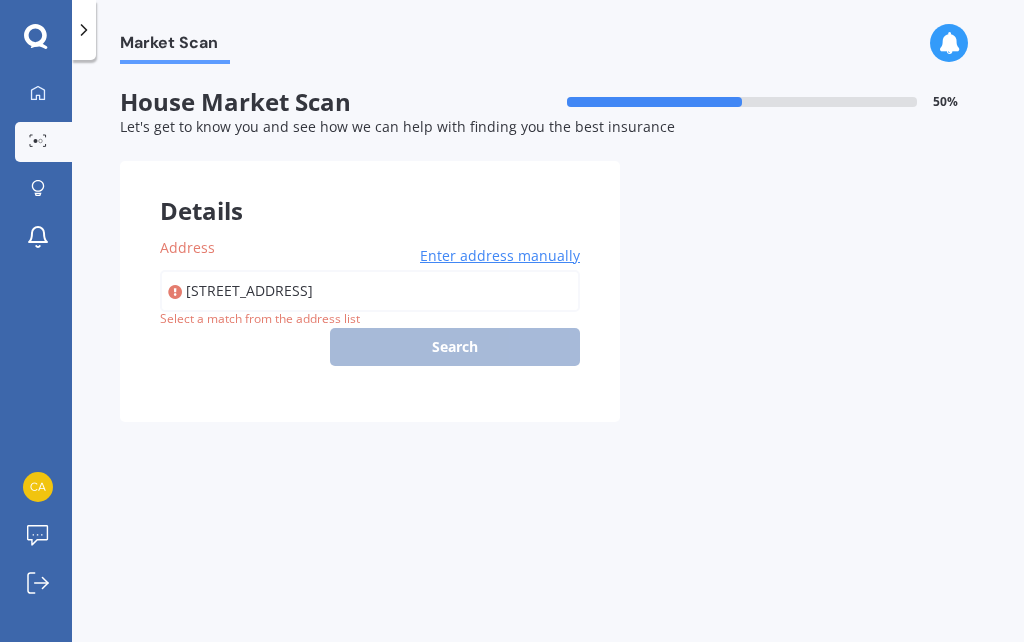 type on "[STREET_ADDRESS]" 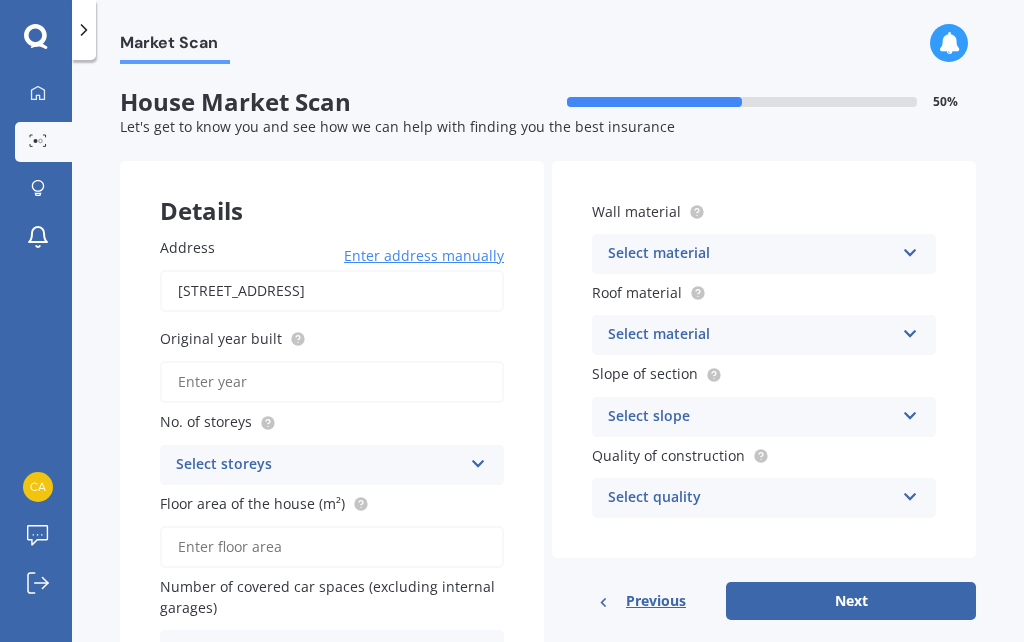 click on "Original year built" at bounding box center (328, 338) 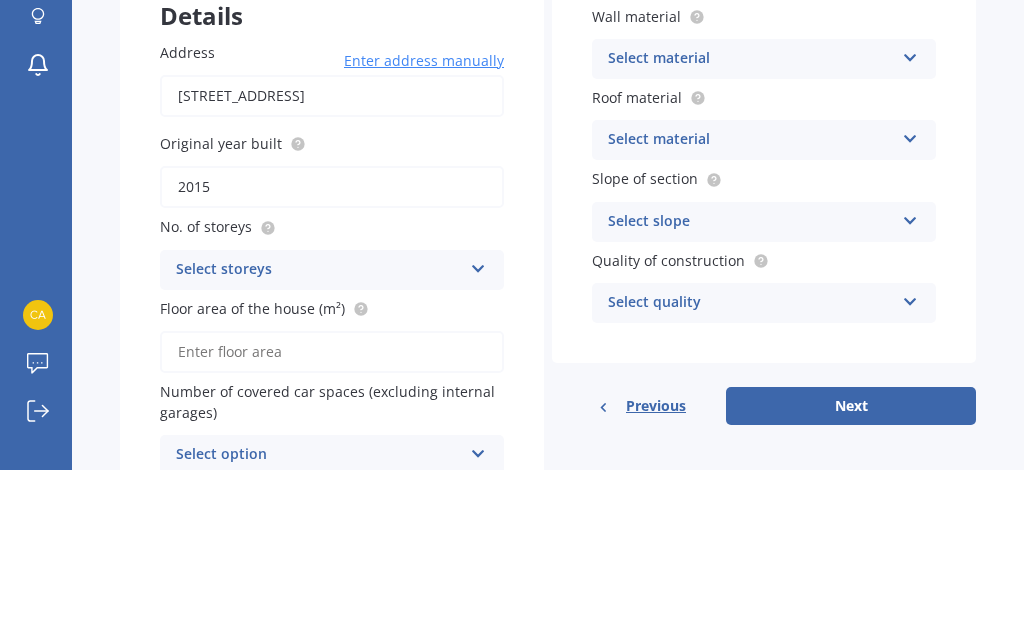 scroll, scrollTop: 22, scrollLeft: 0, axis: vertical 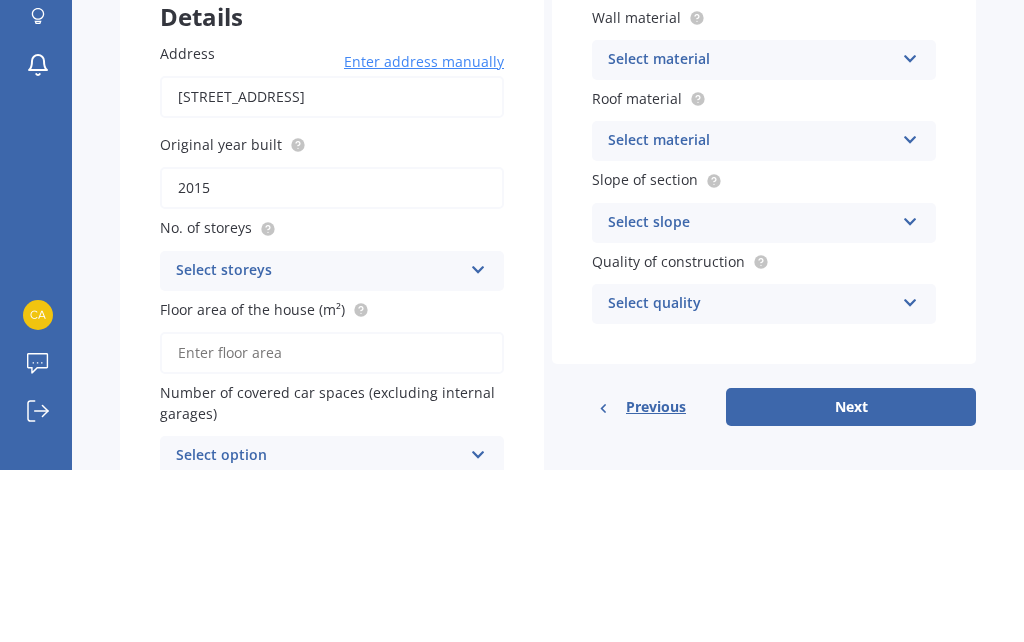 type on "2015" 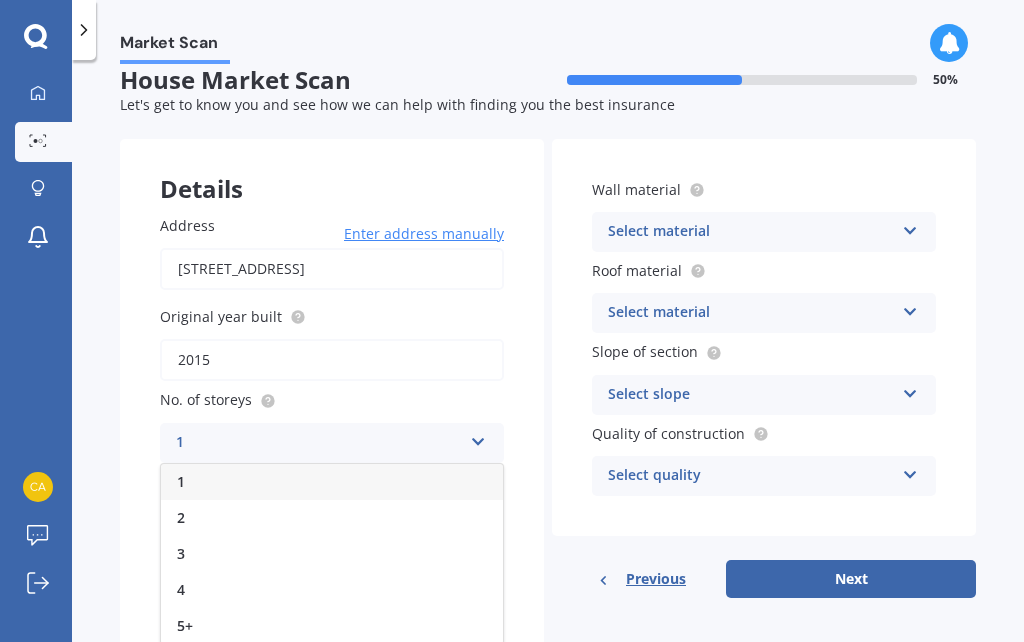 click on "1" at bounding box center (332, 482) 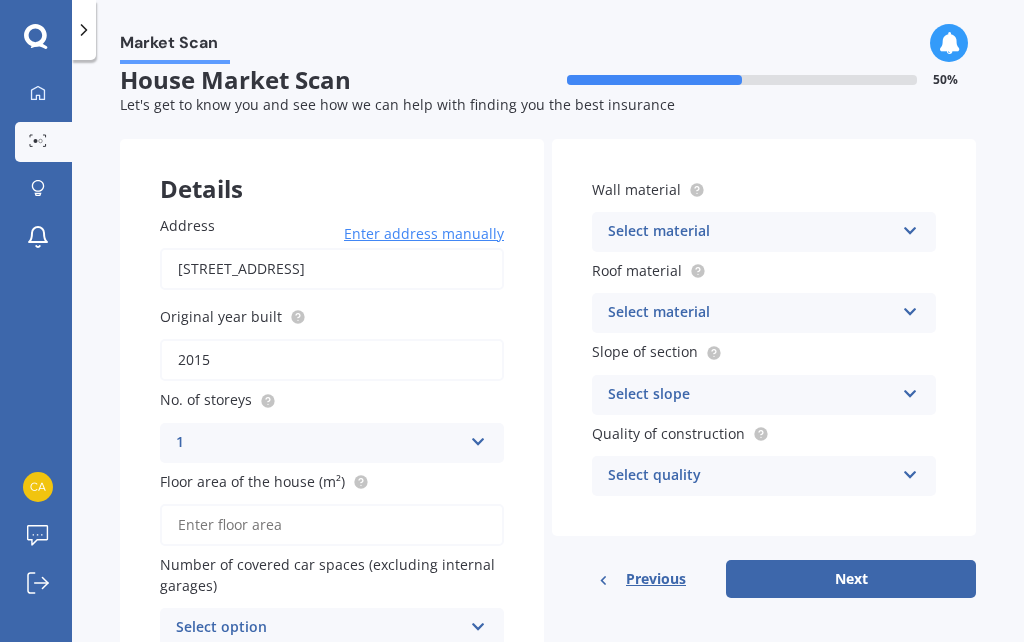 click on "Floor area of the house (m²)" at bounding box center (332, 525) 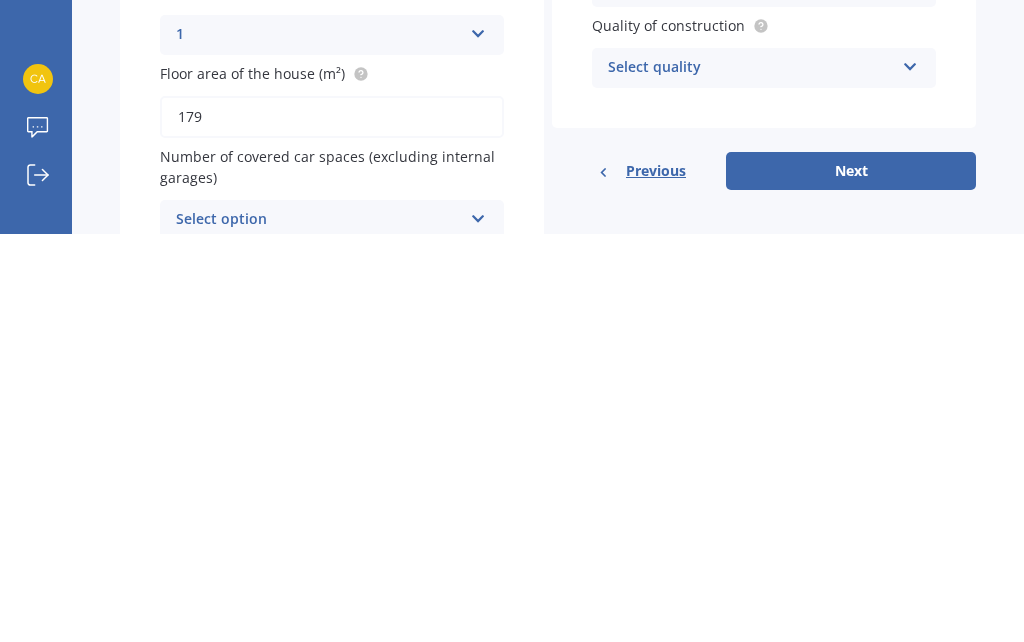 type on "179" 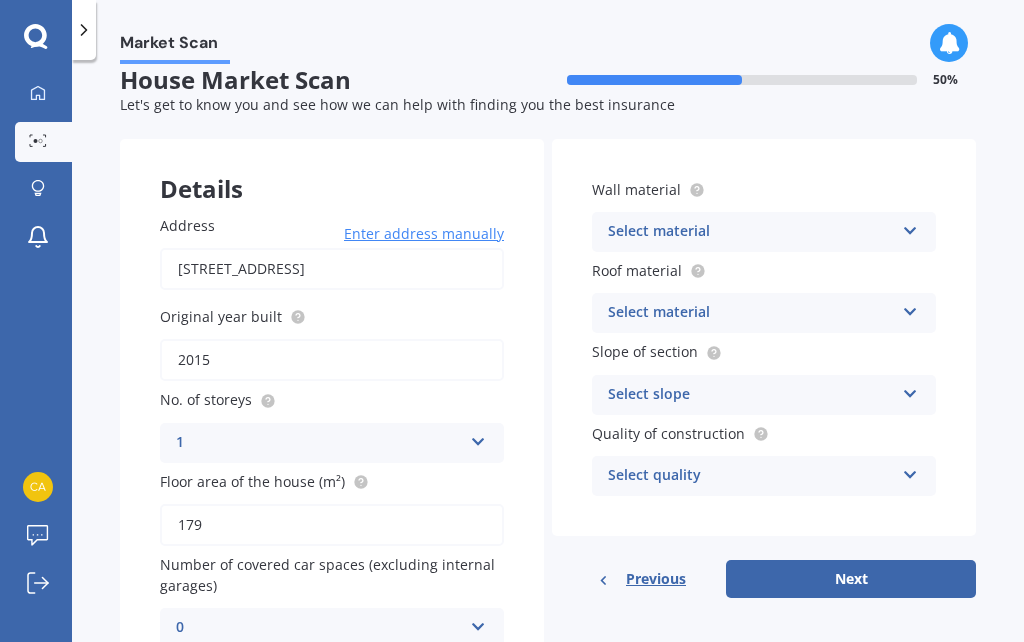 click on "0" at bounding box center [319, 628] 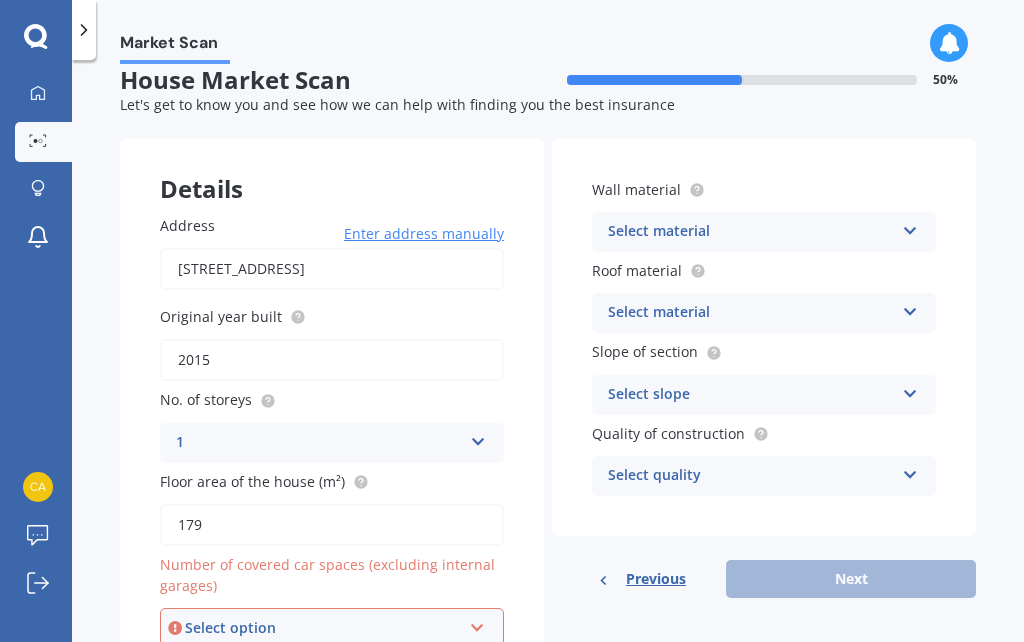 click at bounding box center (477, 624) 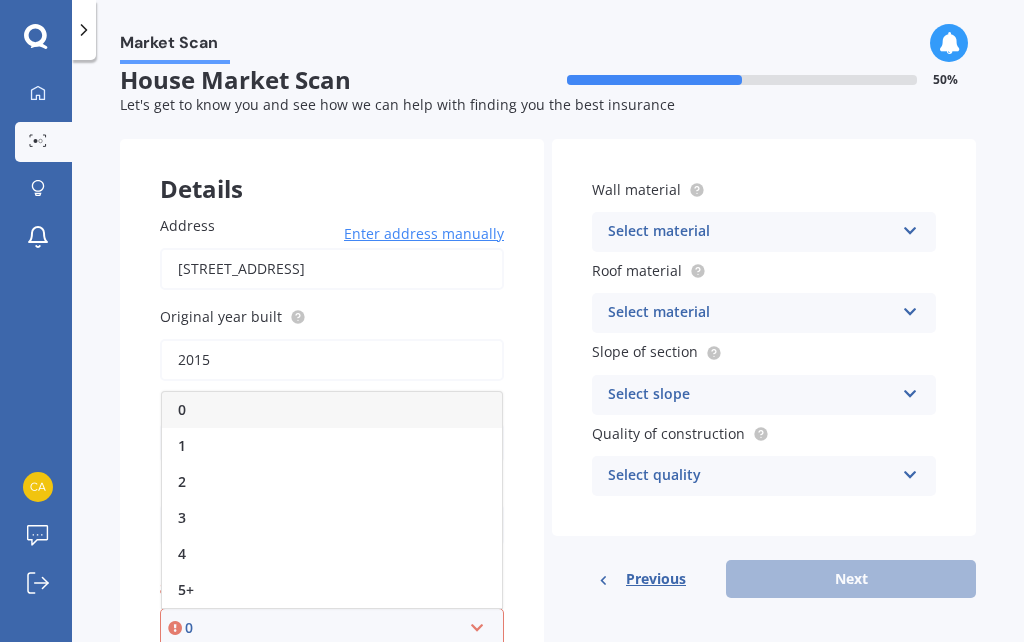 click on "0" at bounding box center (323, 628) 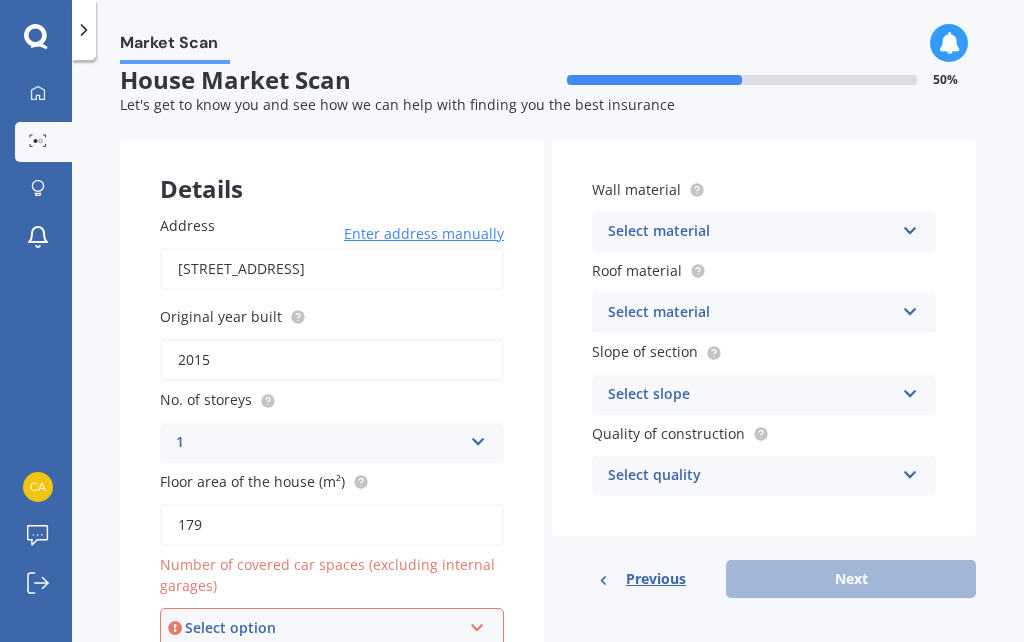click at bounding box center (477, 624) 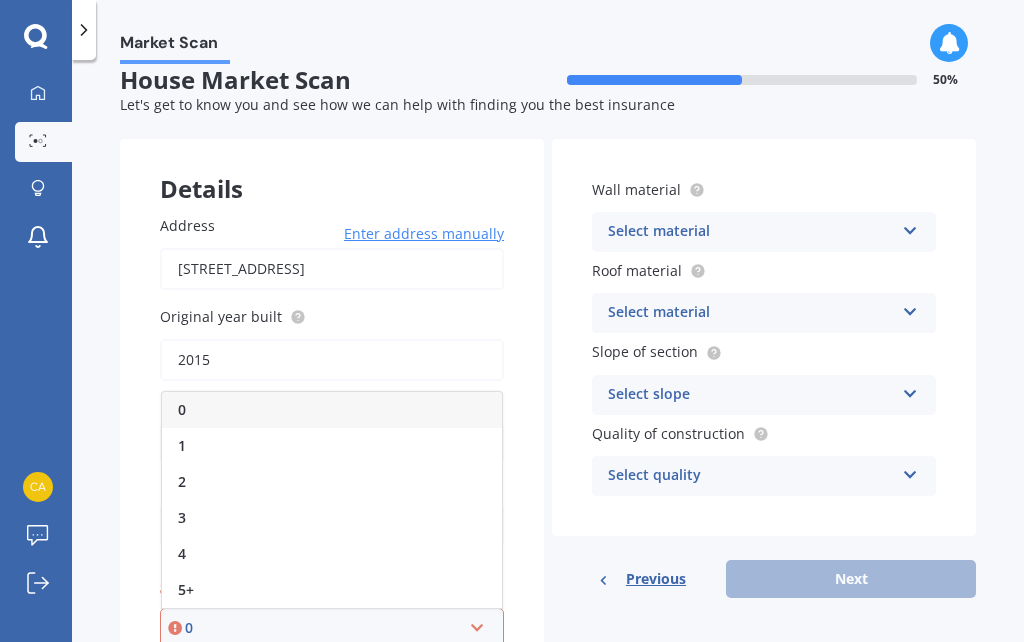 click on "0" at bounding box center [332, 410] 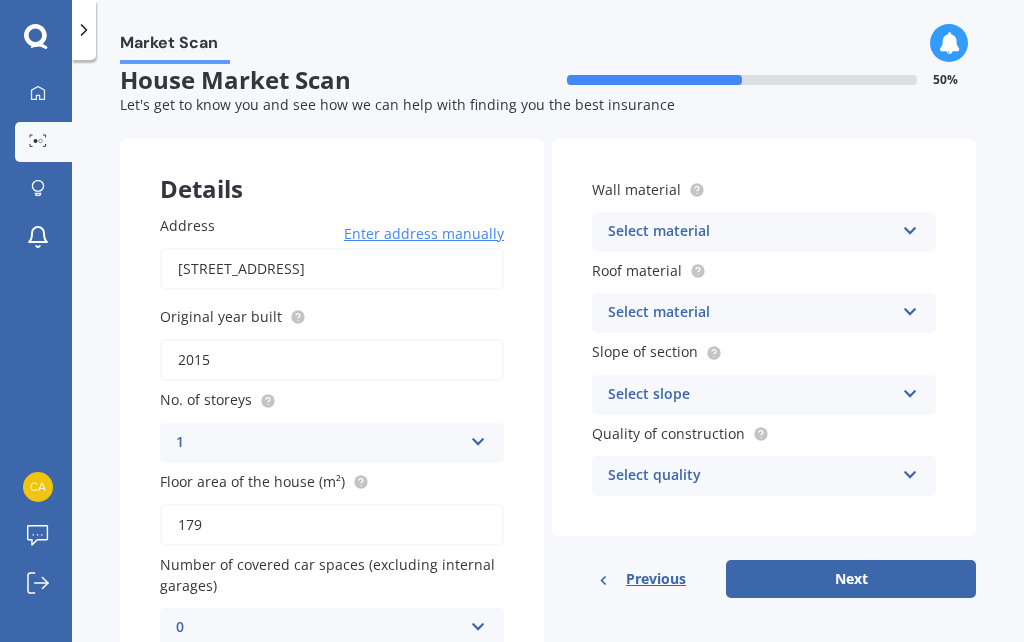 click at bounding box center (910, 227) 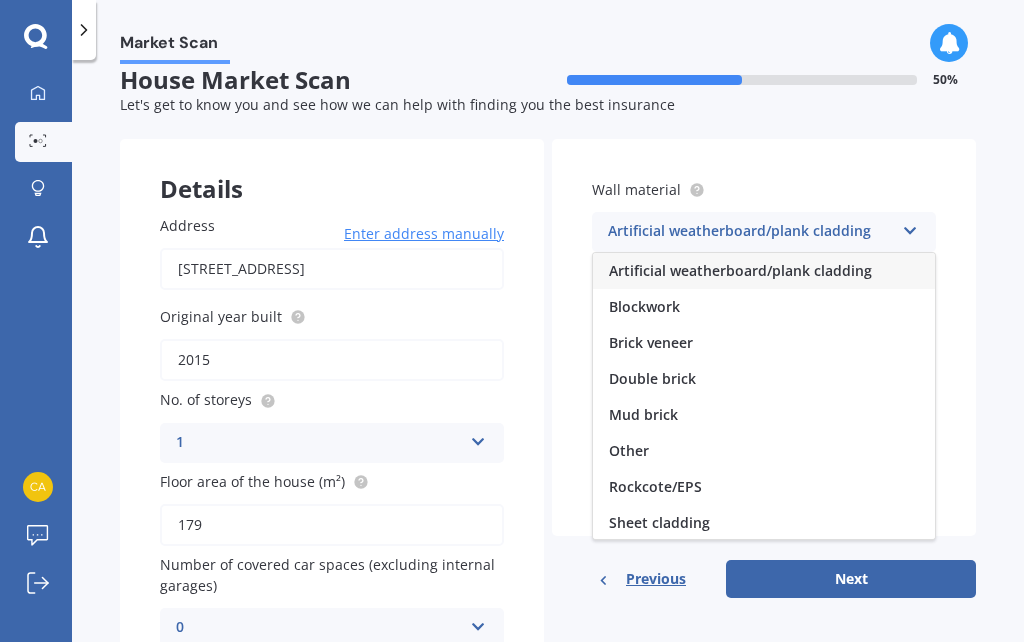 click on "Blockwork" at bounding box center [644, 306] 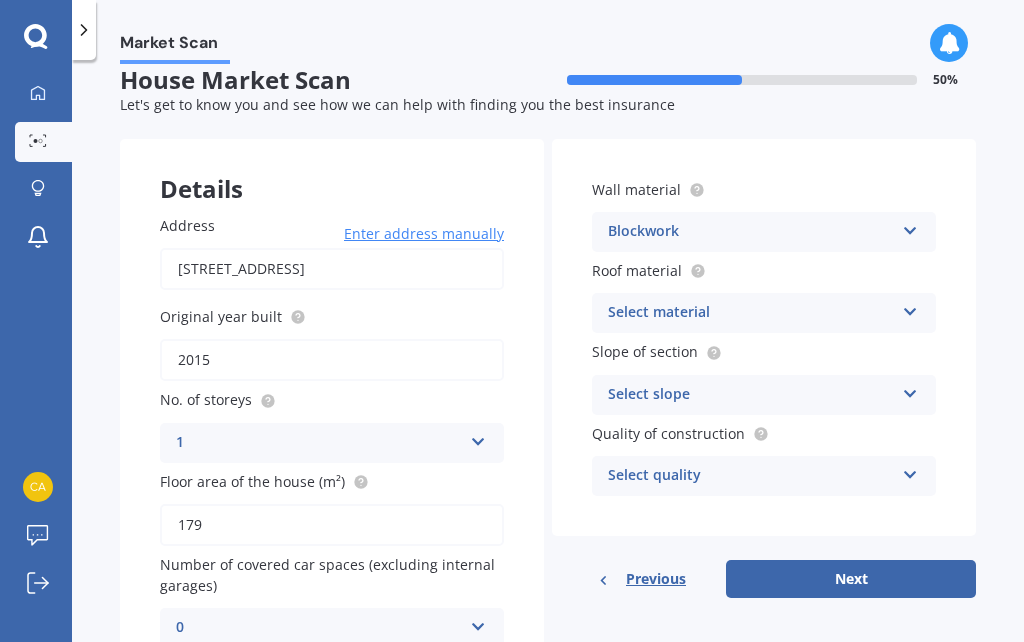click at bounding box center [910, 308] 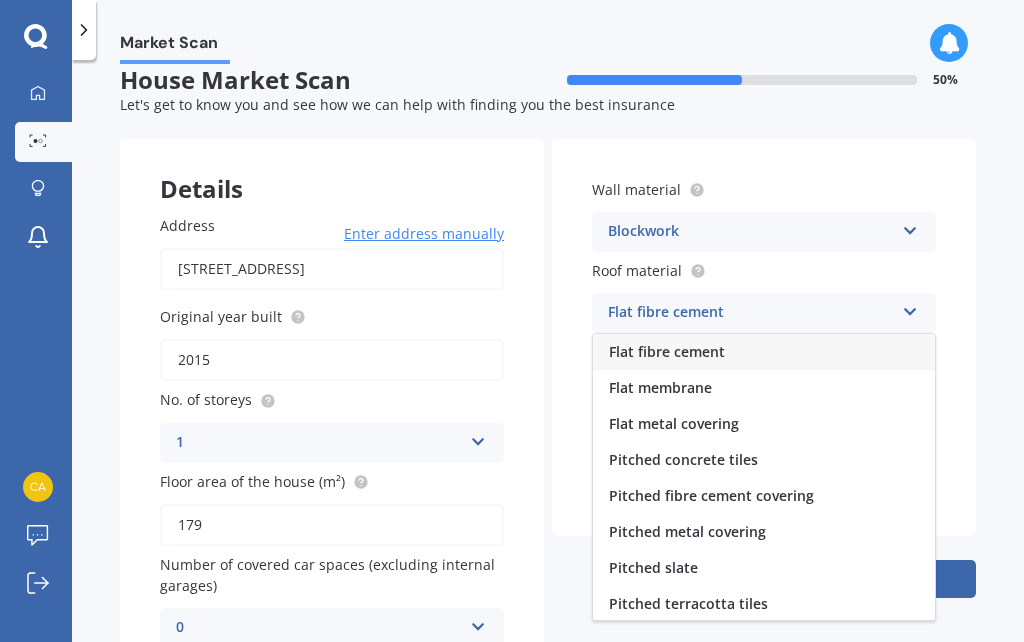 click on "Pitched concrete tiles" at bounding box center (683, 459) 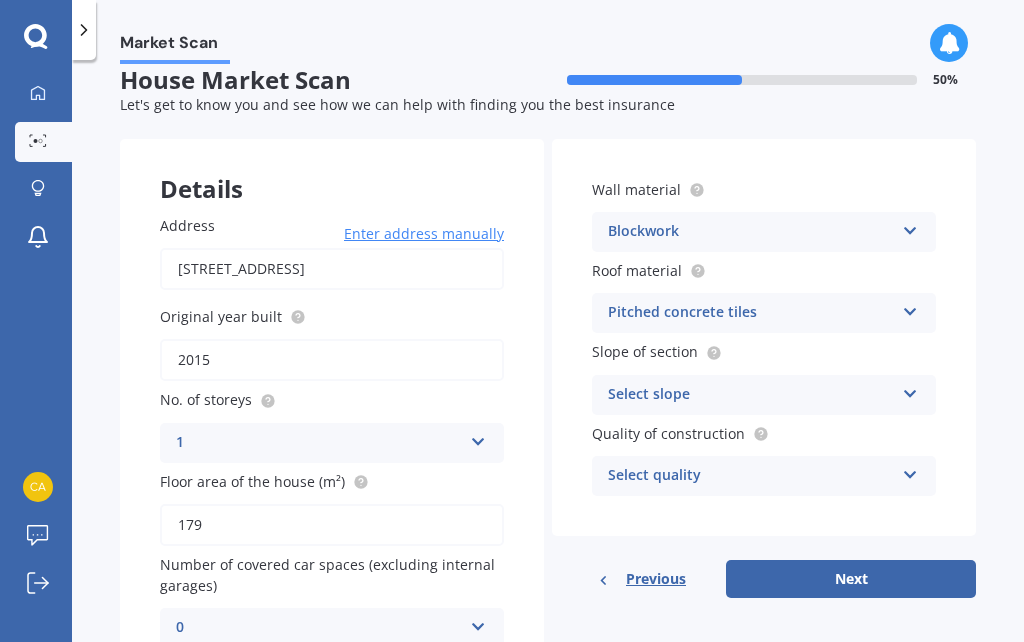 click at bounding box center [910, 390] 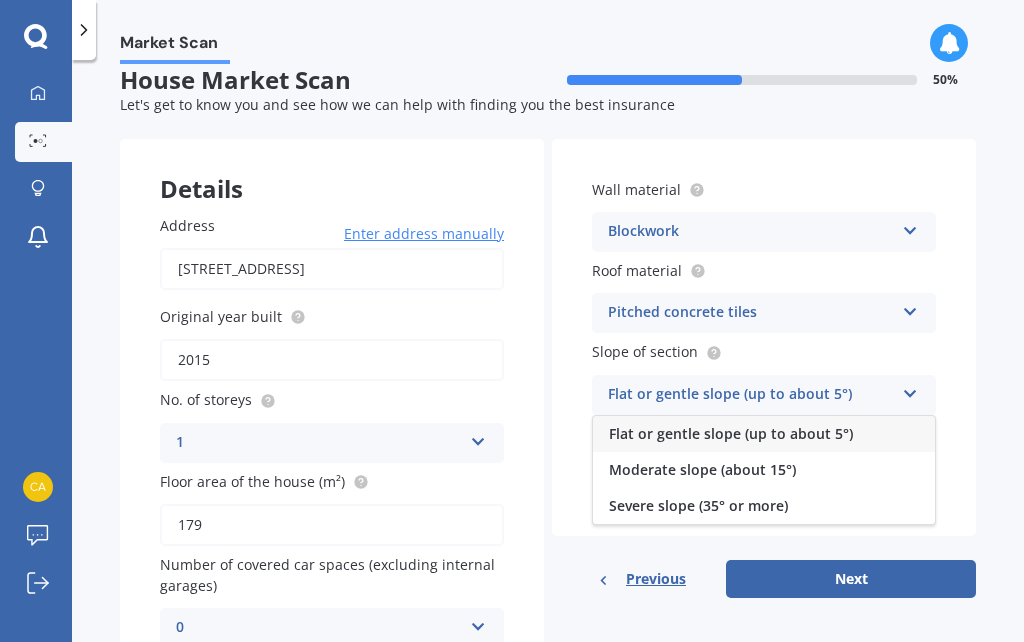 click on "Flat or gentle slope (up to about 5°)" at bounding box center (731, 433) 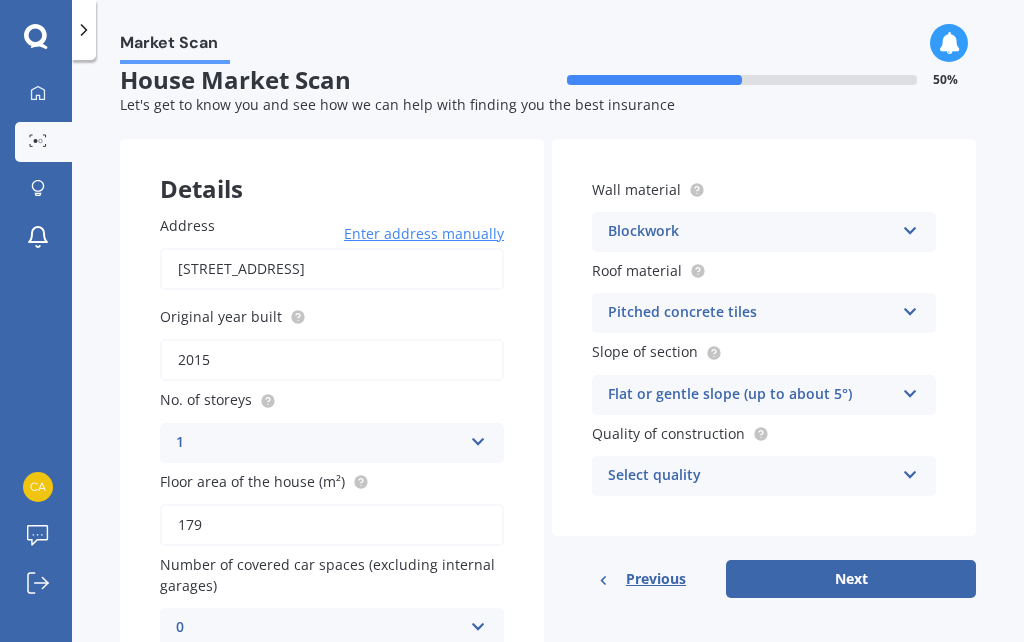 click at bounding box center [910, 471] 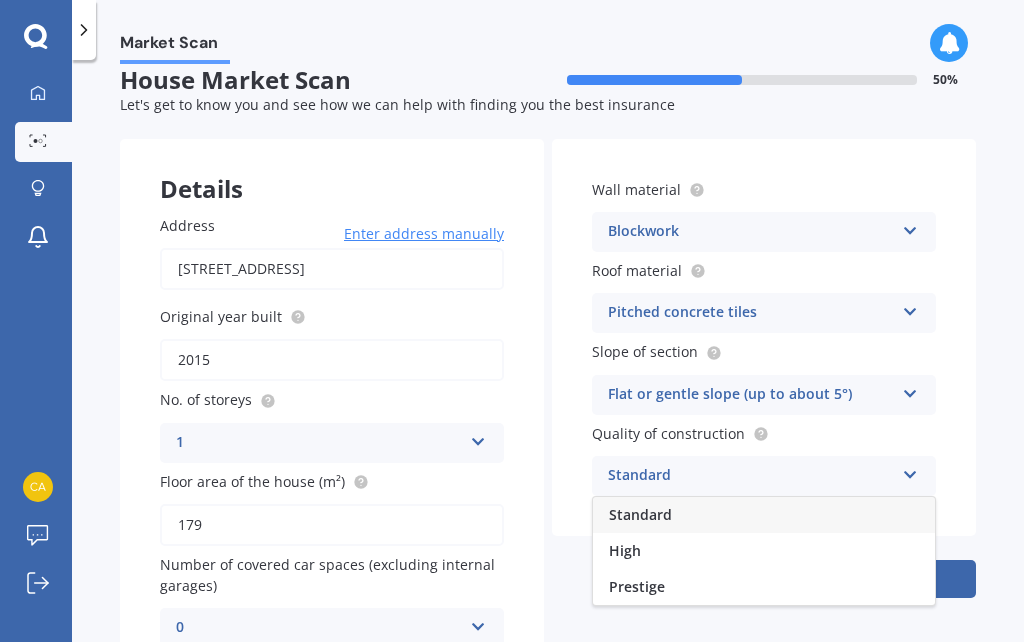click on "High" at bounding box center (764, 551) 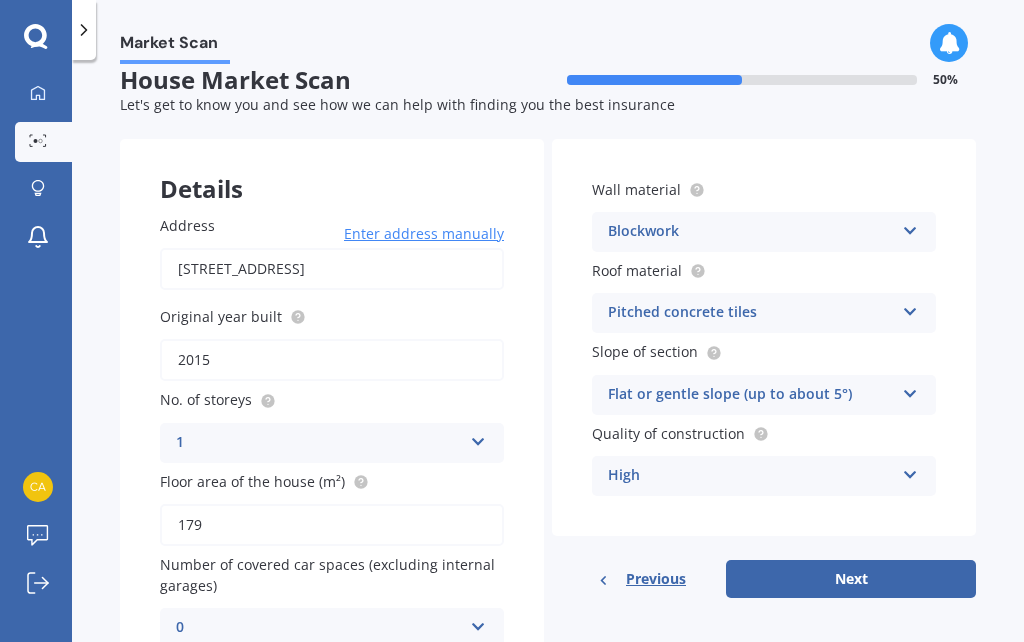 click on "Next" at bounding box center (851, 579) 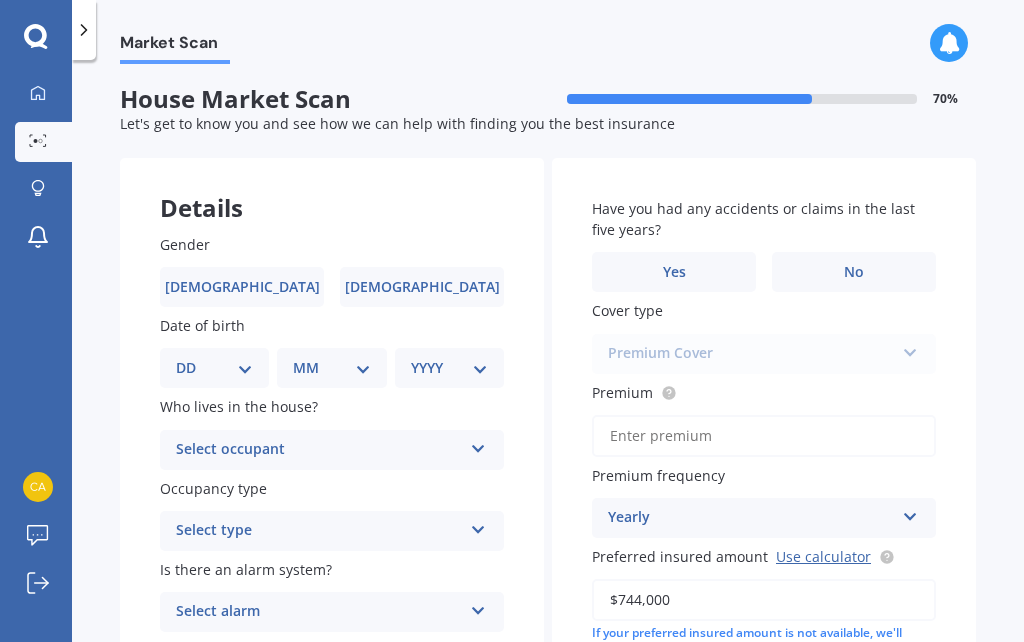 scroll, scrollTop: 0, scrollLeft: 0, axis: both 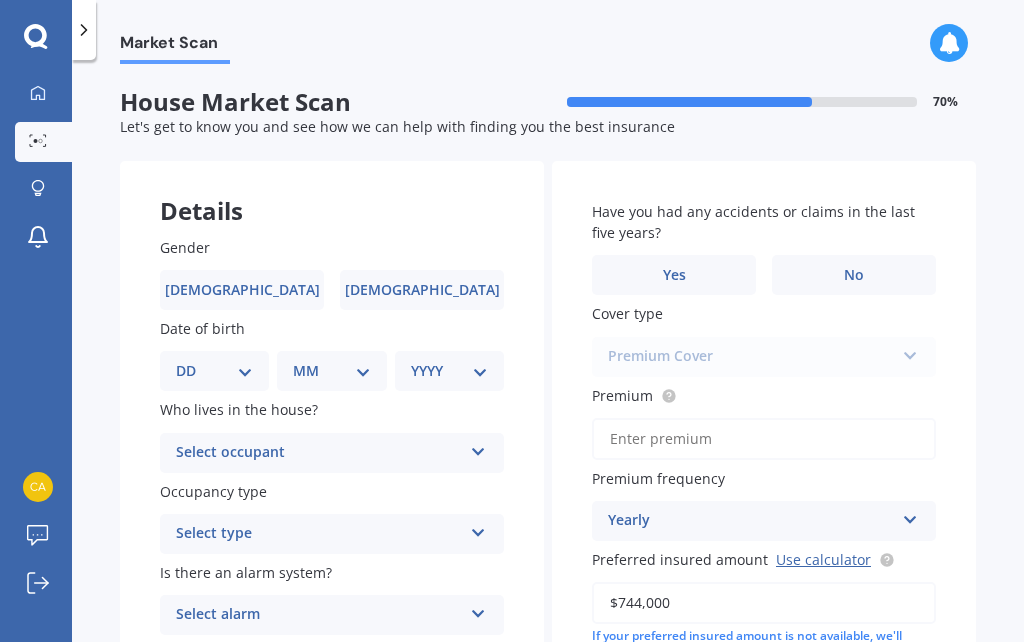 click on "[DEMOGRAPHIC_DATA]" at bounding box center [242, 290] 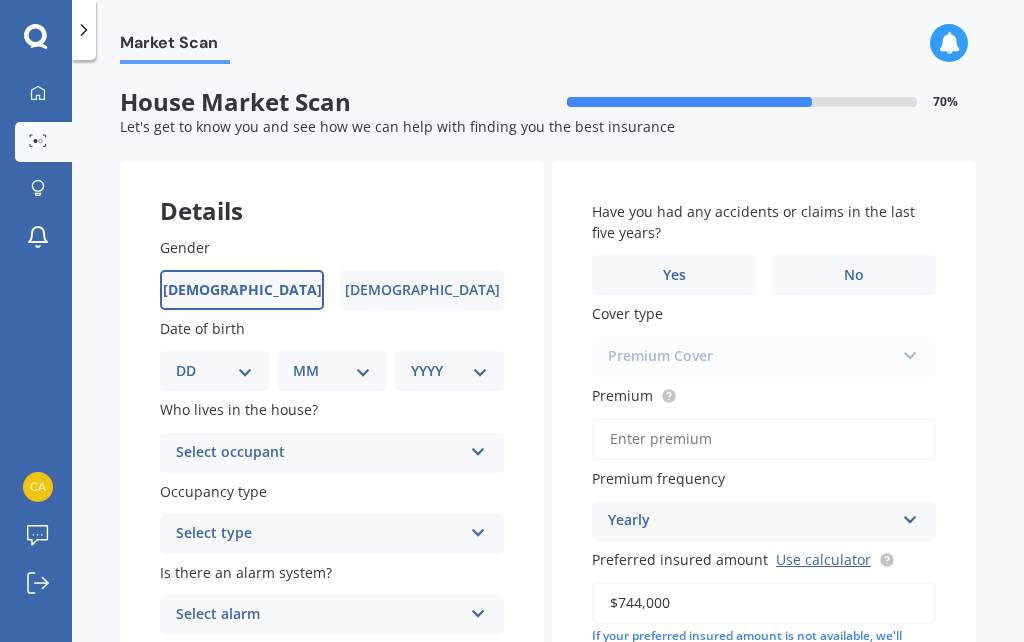 click on "[DEMOGRAPHIC_DATA]" at bounding box center [422, 290] 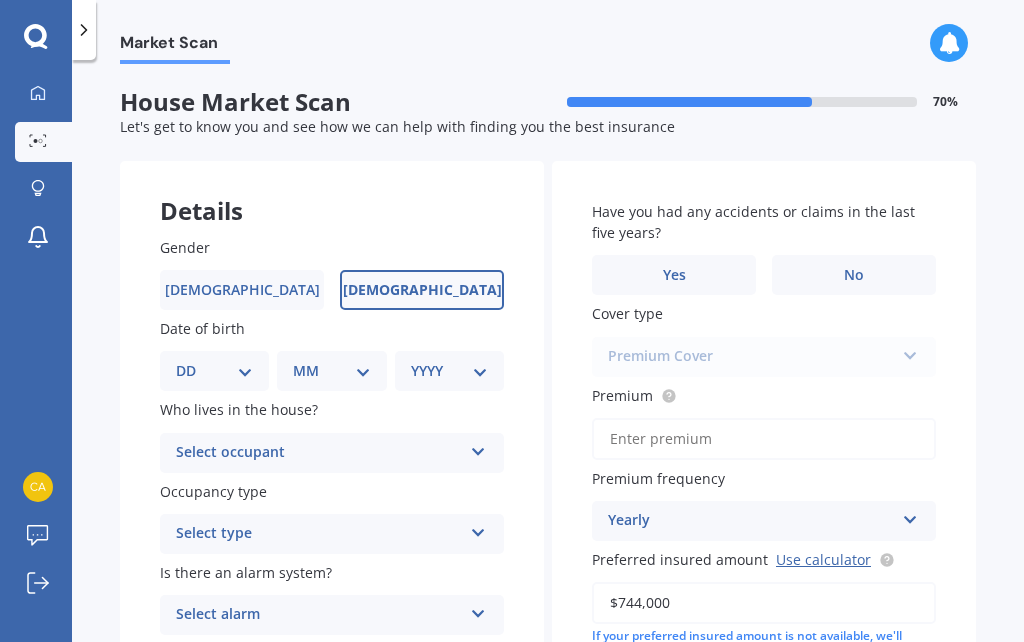 click on "[DEMOGRAPHIC_DATA]" at bounding box center (242, 290) 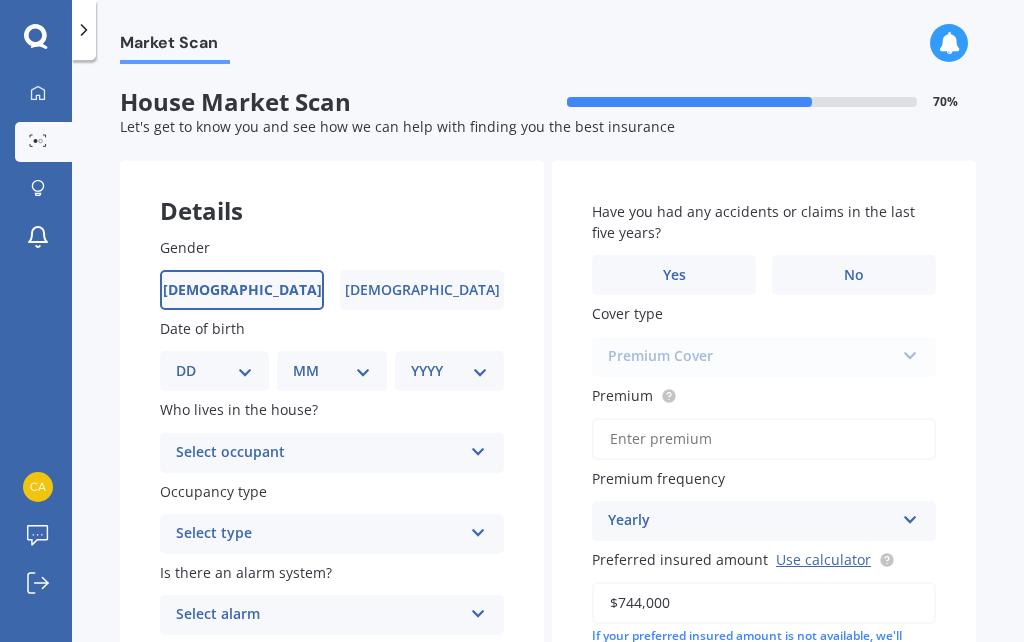 scroll, scrollTop: 34, scrollLeft: 0, axis: vertical 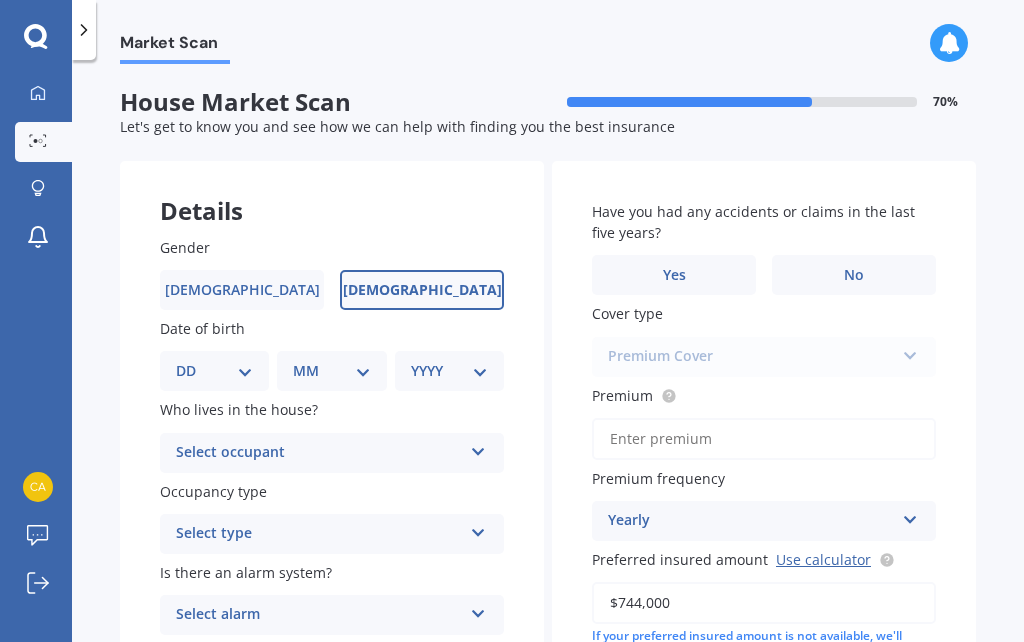 click on "DD 01 02 03 04 05 06 07 08 09 10 11 12 13 14 15 16 17 18 19 20 21 22 23 24 25 26 27 28 29 30 31" at bounding box center [214, 371] 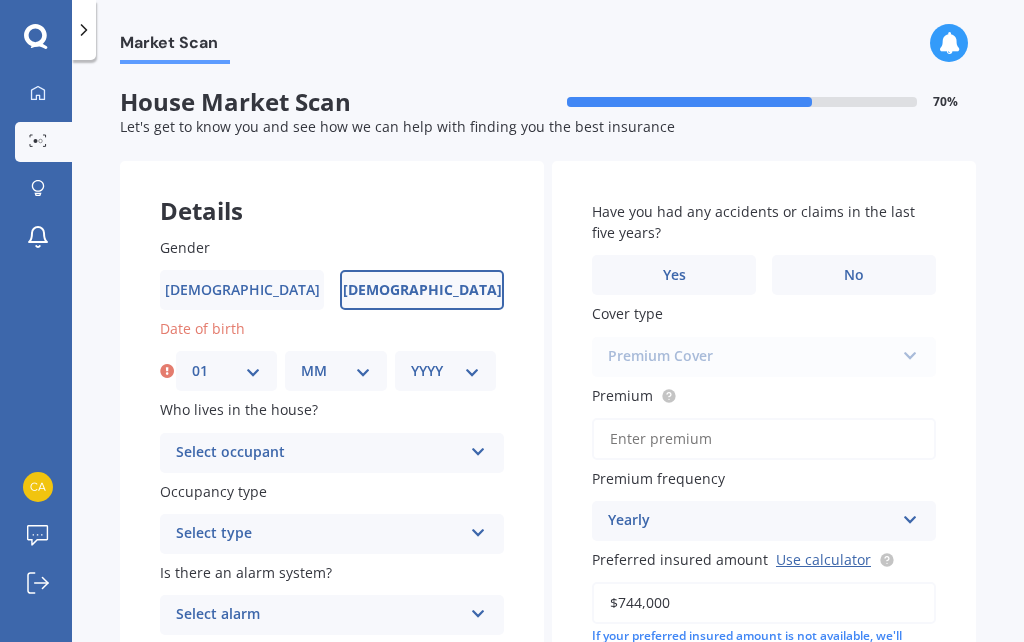 click on "MM 01 02 03 04 05 06 07 08 09 10 11 12" at bounding box center [335, 371] 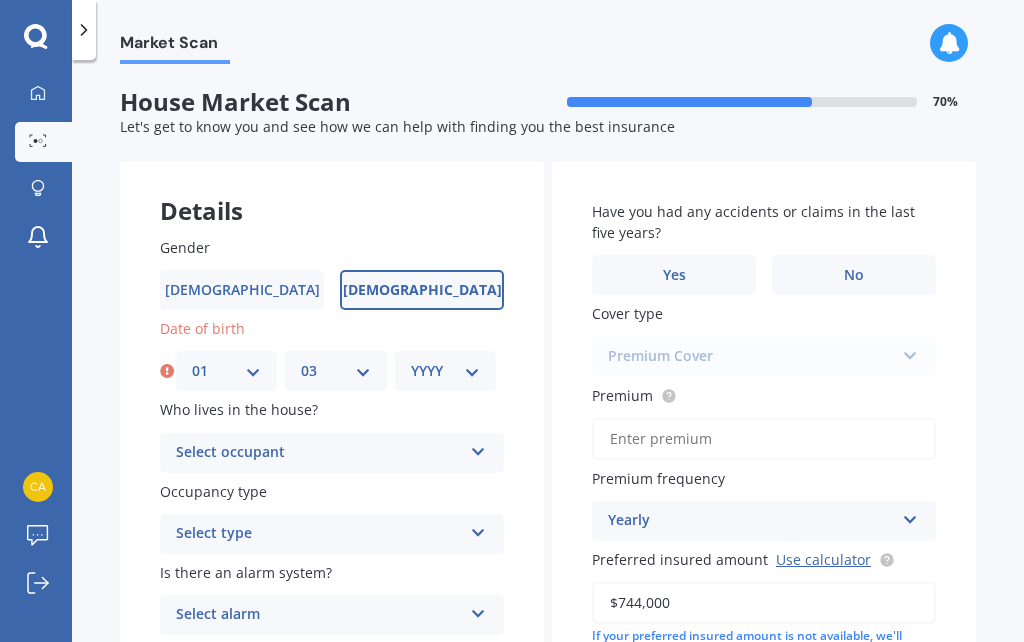 click on "YYYY 2009 2008 2007 2006 2005 2004 2003 2002 2001 2000 1999 1998 1997 1996 1995 1994 1993 1992 1991 1990 1989 1988 1987 1986 1985 1984 1983 1982 1981 1980 1979 1978 1977 1976 1975 1974 1973 1972 1971 1970 1969 1968 1967 1966 1965 1964 1963 1962 1961 1960 1959 1958 1957 1956 1955 1954 1953 1952 1951 1950 1949 1948 1947 1946 1945 1944 1943 1942 1941 1940 1939 1938 1937 1936 1935 1934 1933 1932 1931 1930 1929 1928 1927 1926 1925 1924 1923 1922 1921 1920 1919 1918 1917 1916 1915 1914 1913 1912 1911 1910" at bounding box center [445, 371] 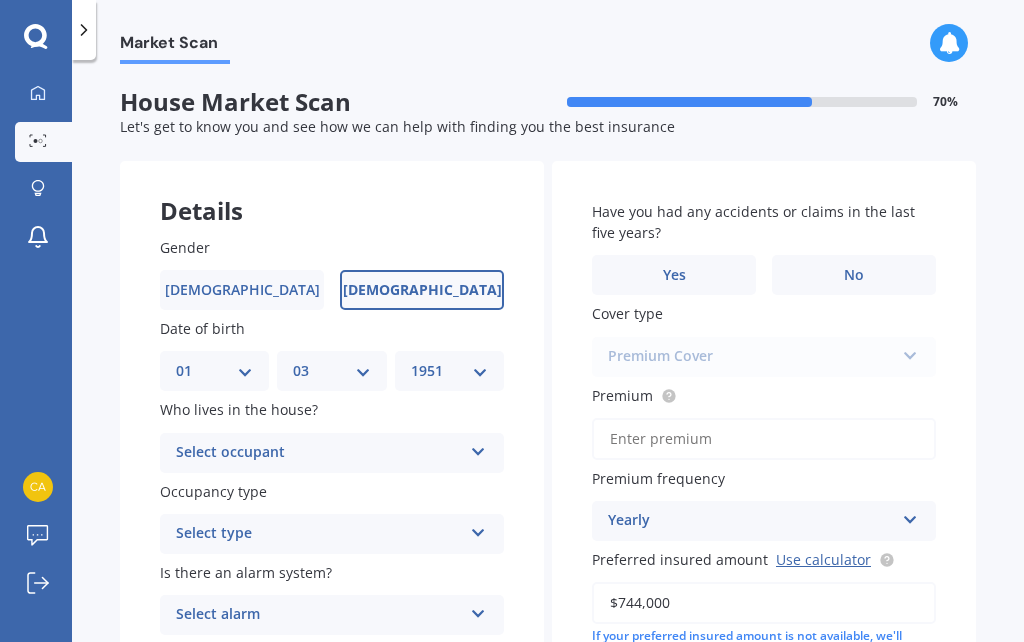 click at bounding box center [478, 448] 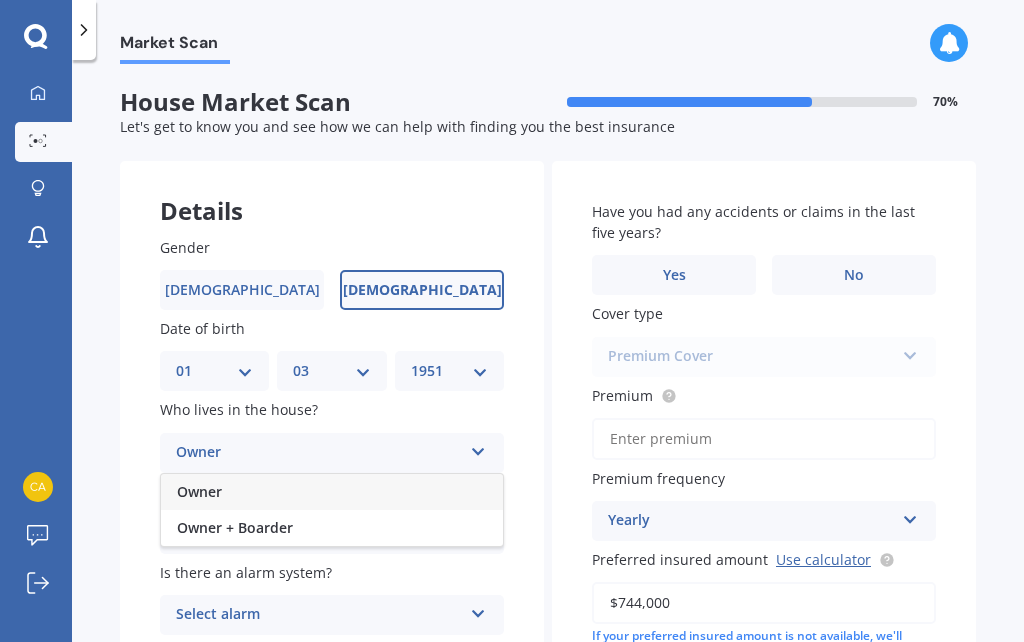 click on "Owner" at bounding box center (332, 492) 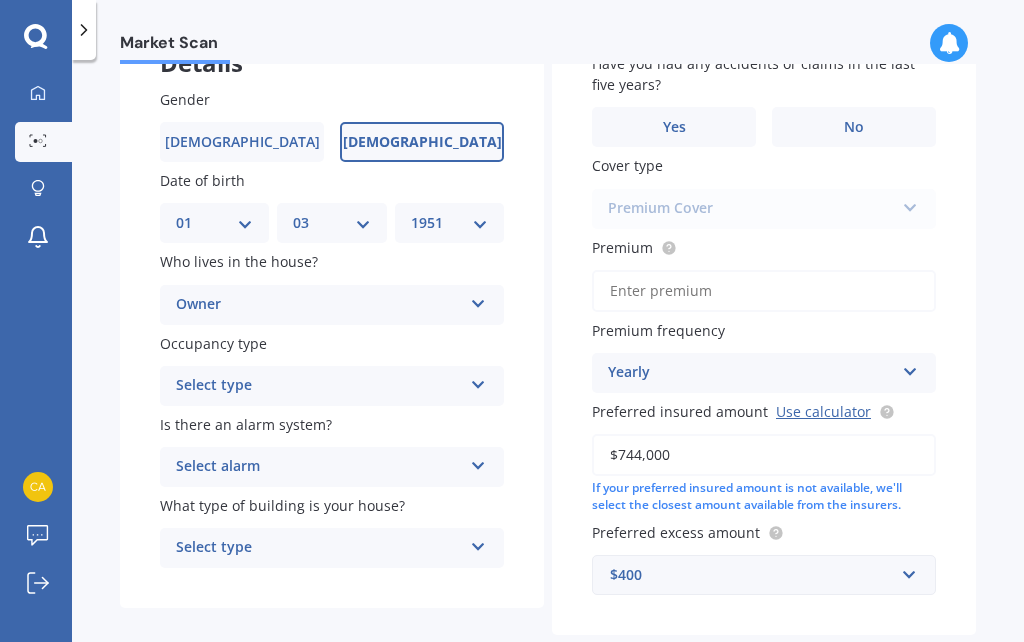 scroll, scrollTop: 149, scrollLeft: 0, axis: vertical 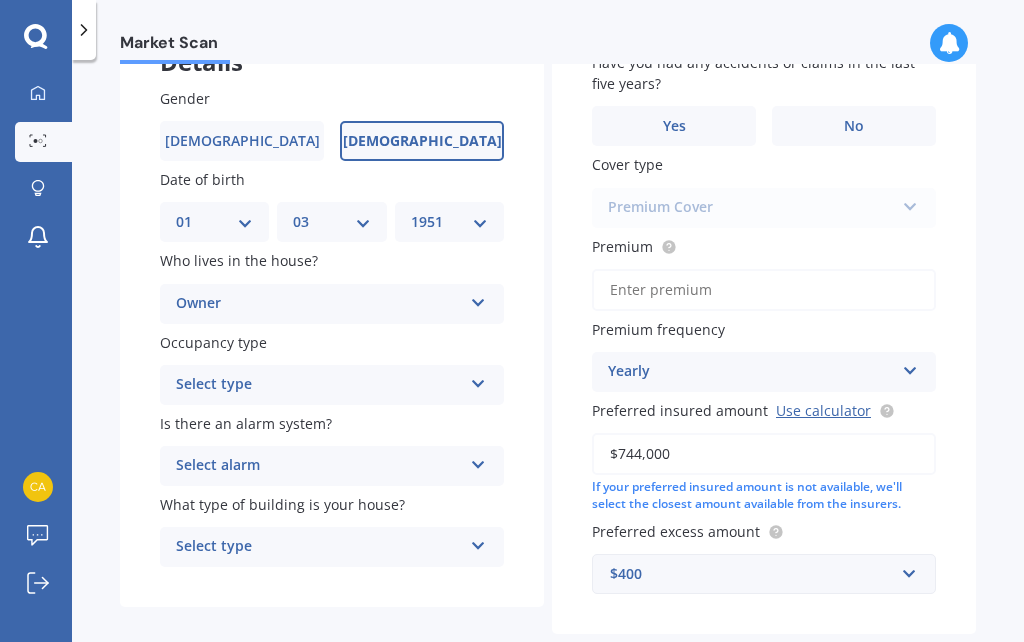 click at bounding box center [478, 380] 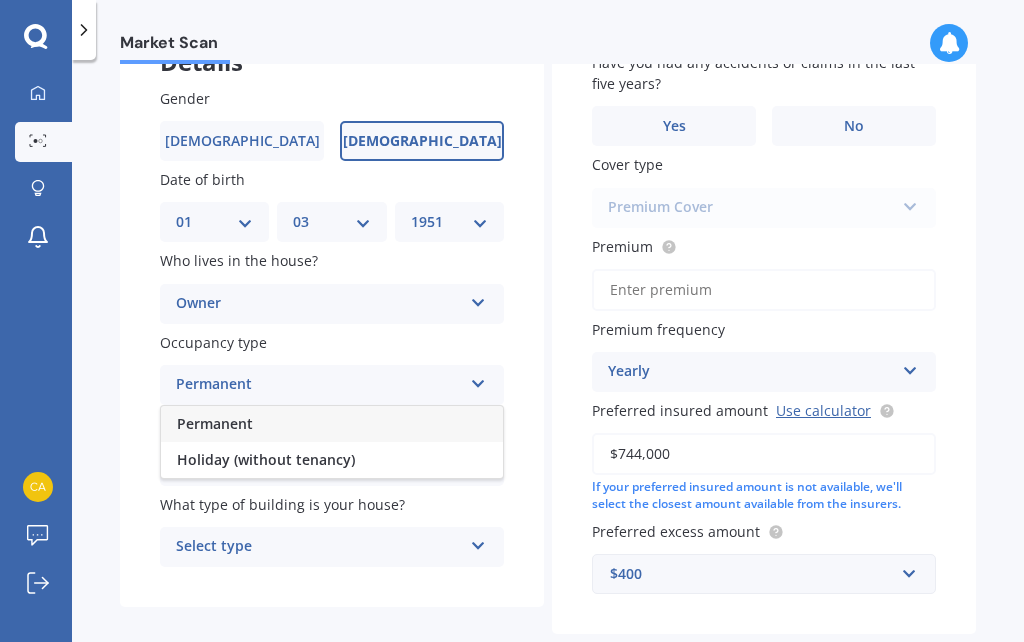 click on "Permanent" at bounding box center [332, 424] 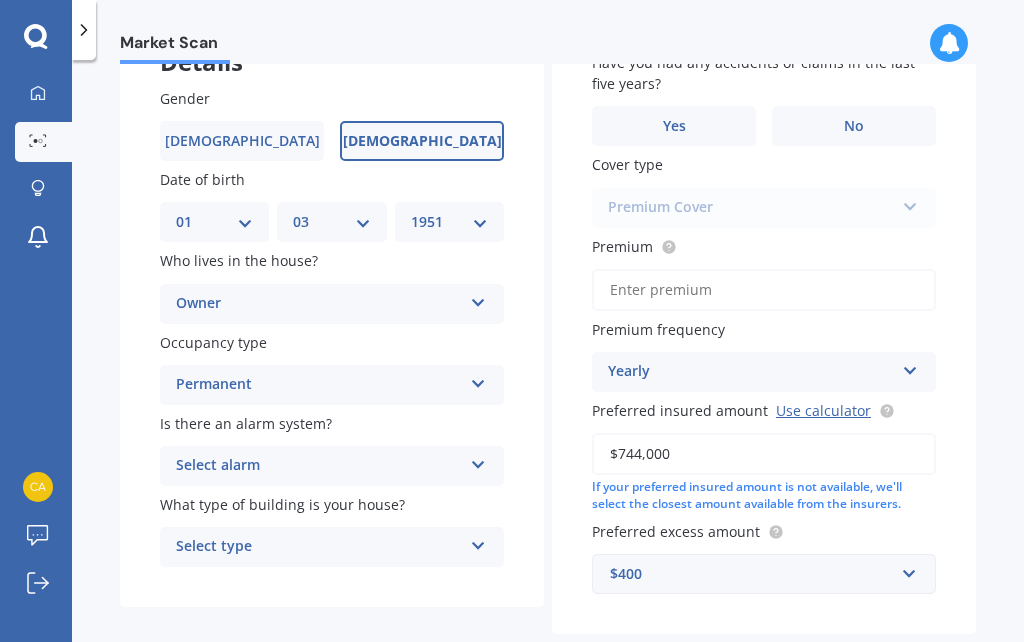 click at bounding box center (478, 461) 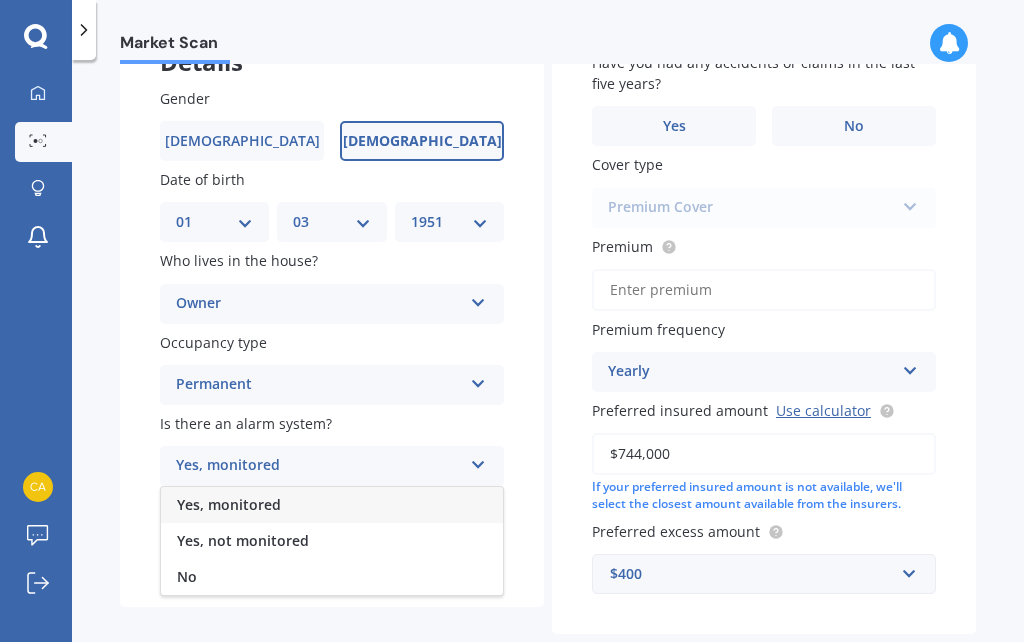 click on "Yes, not monitored" at bounding box center (332, 541) 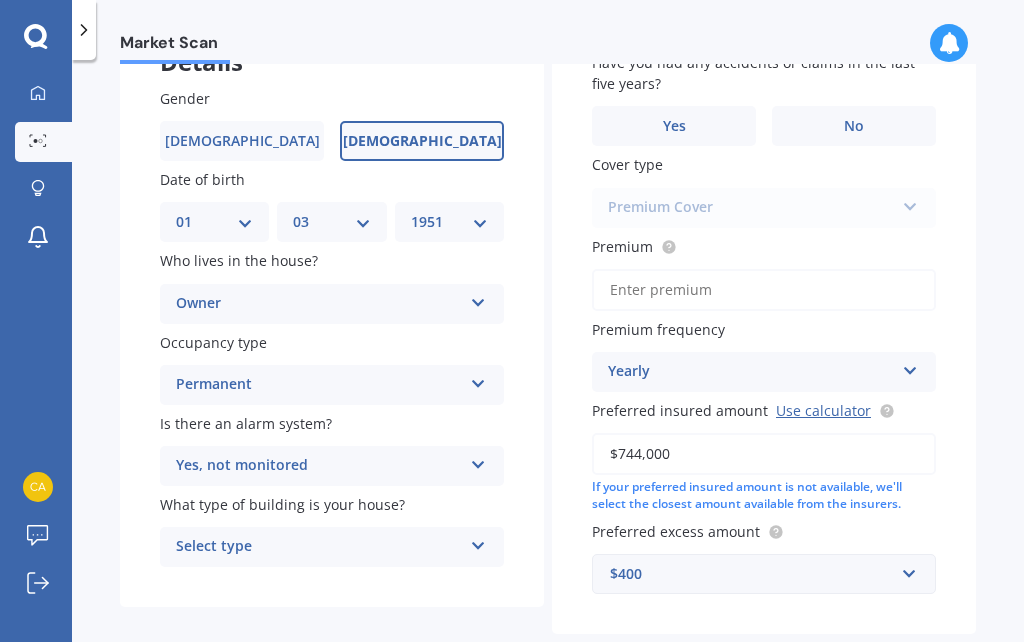click at bounding box center (478, 542) 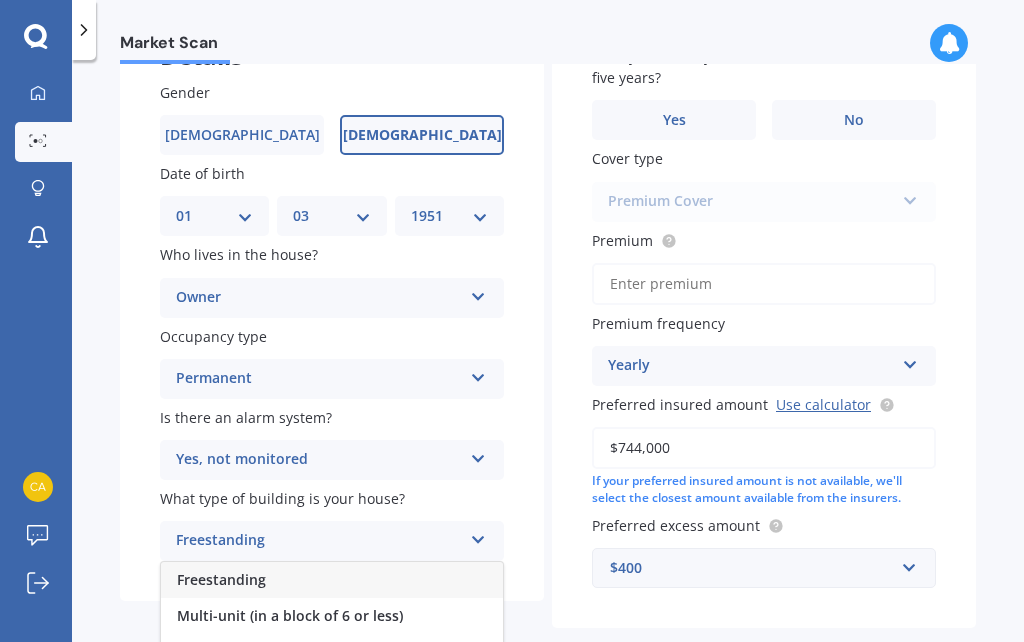 scroll, scrollTop: 154, scrollLeft: 0, axis: vertical 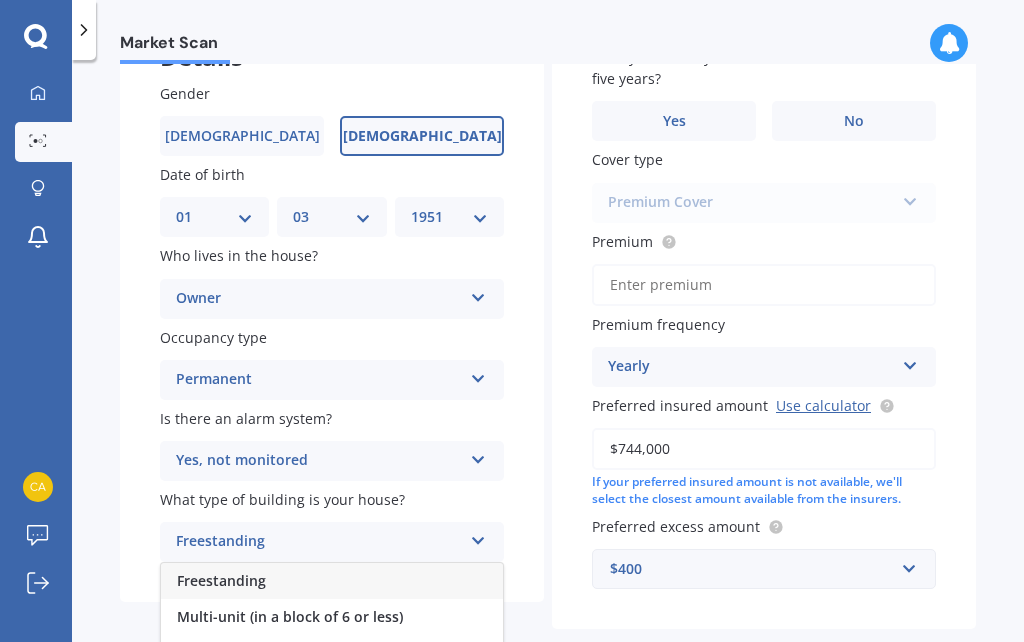 click on "Freestanding" at bounding box center [332, 581] 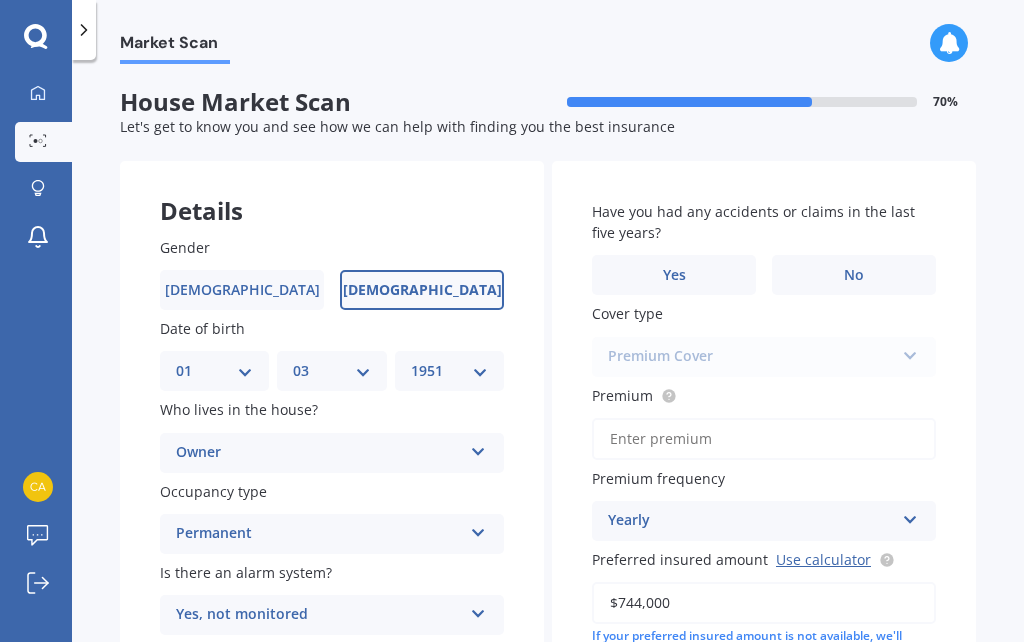 scroll, scrollTop: 0, scrollLeft: 0, axis: both 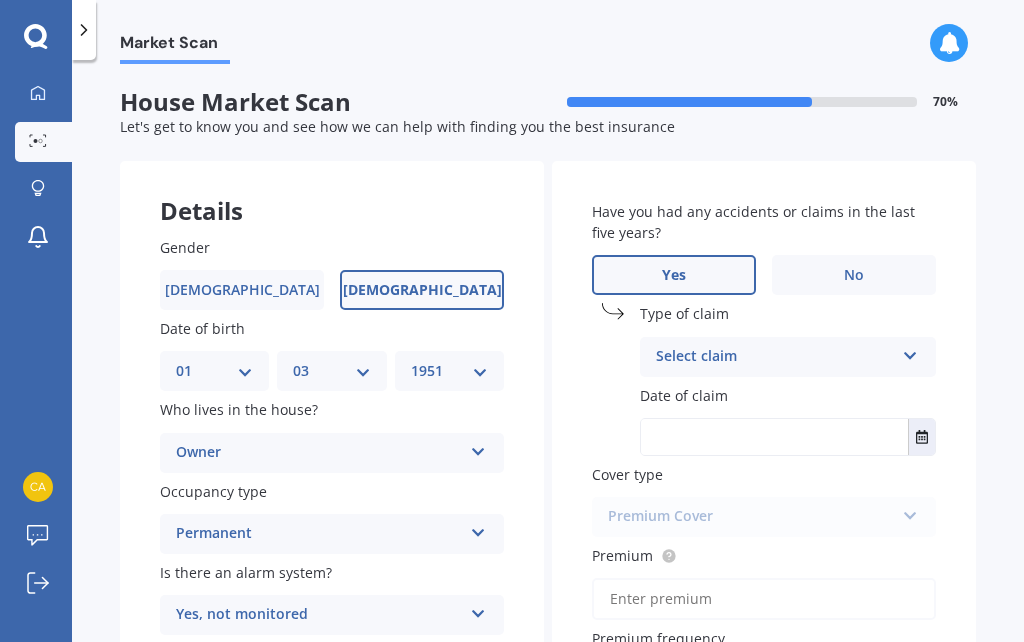 click at bounding box center [910, 352] 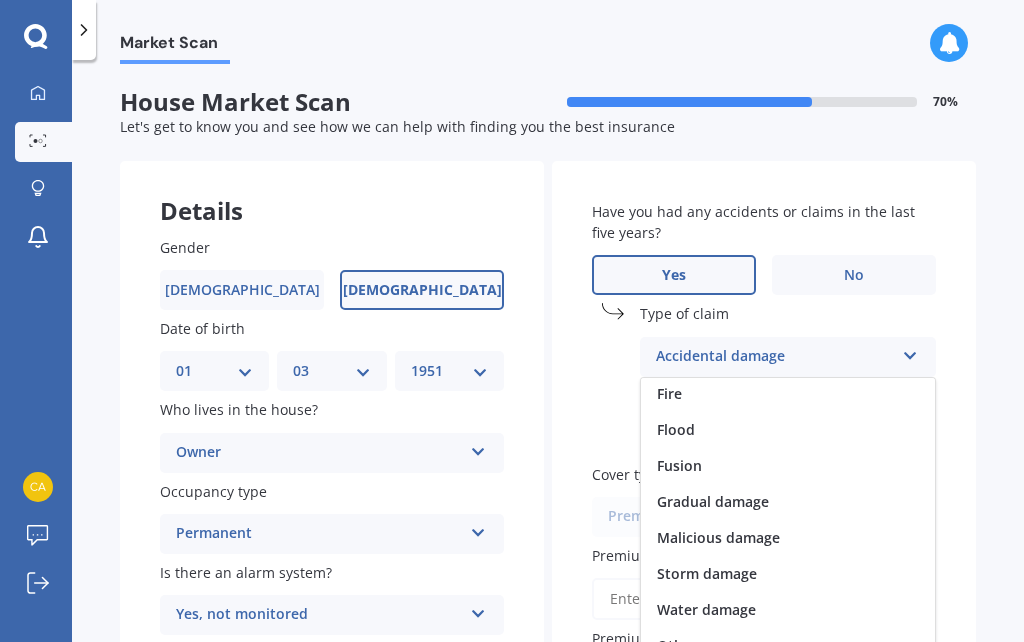 scroll, scrollTop: 146, scrollLeft: 0, axis: vertical 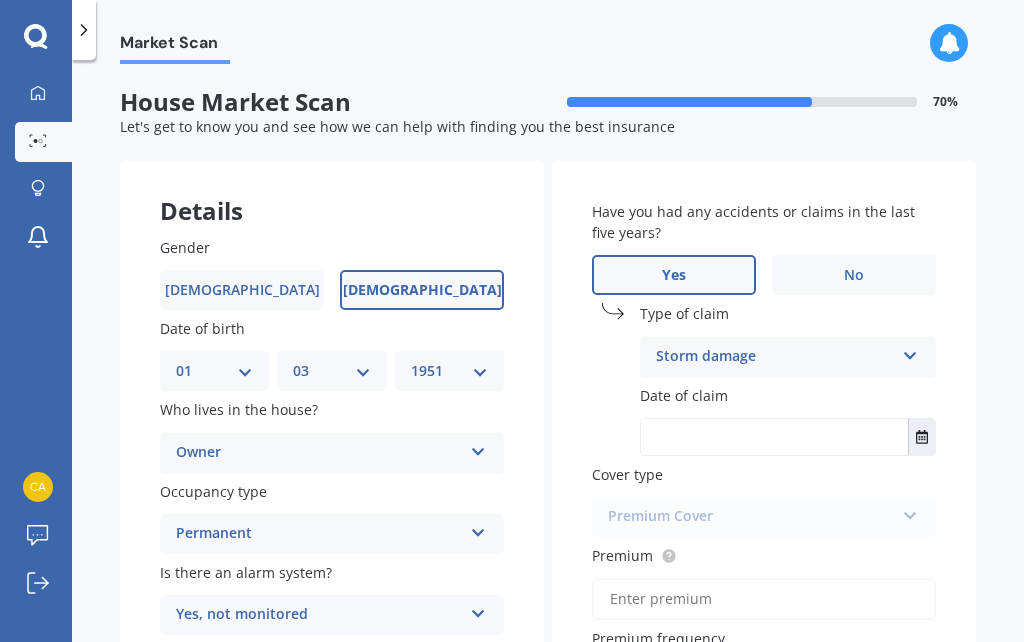 click at bounding box center [921, 437] 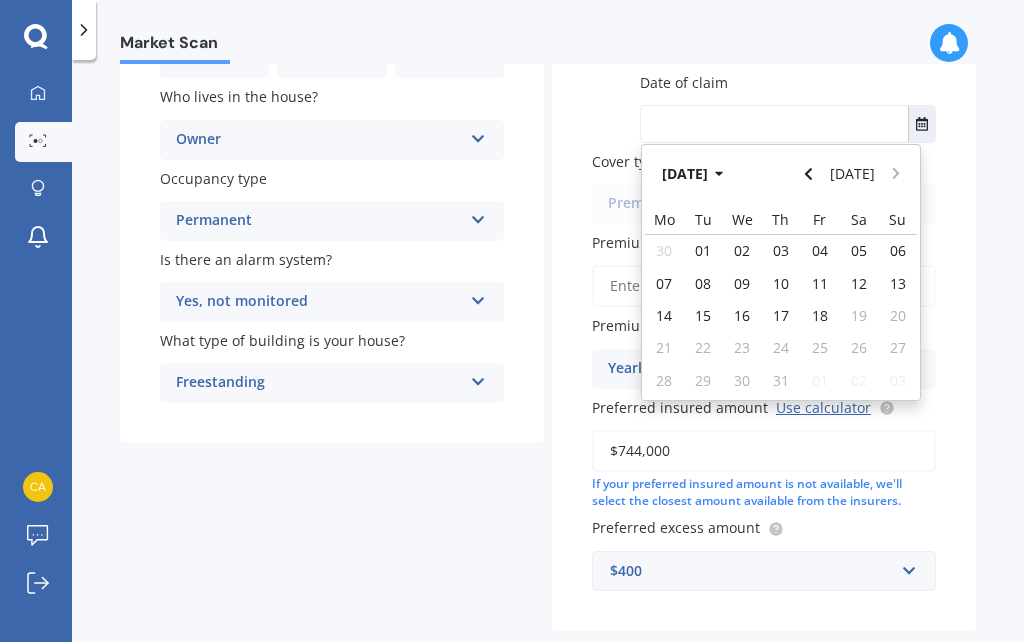 scroll, scrollTop: 312, scrollLeft: 0, axis: vertical 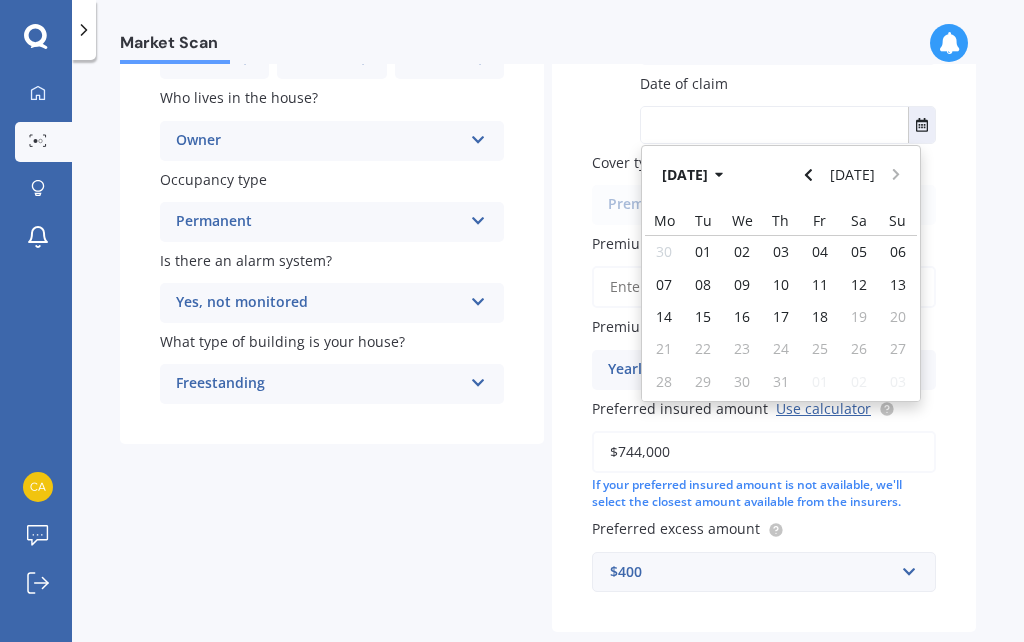 click 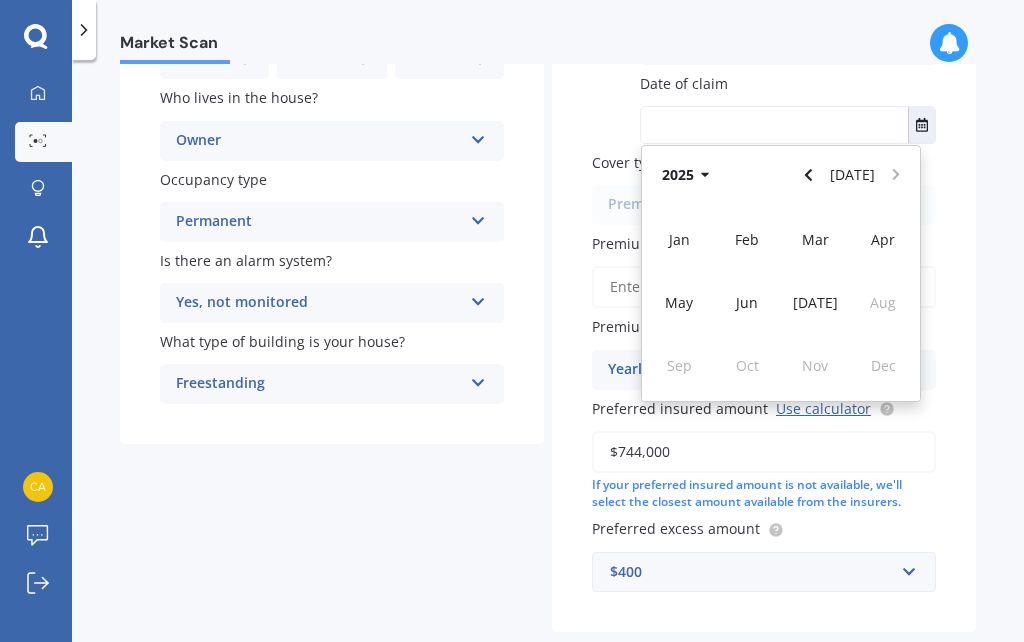 click on "2025" at bounding box center [689, 175] 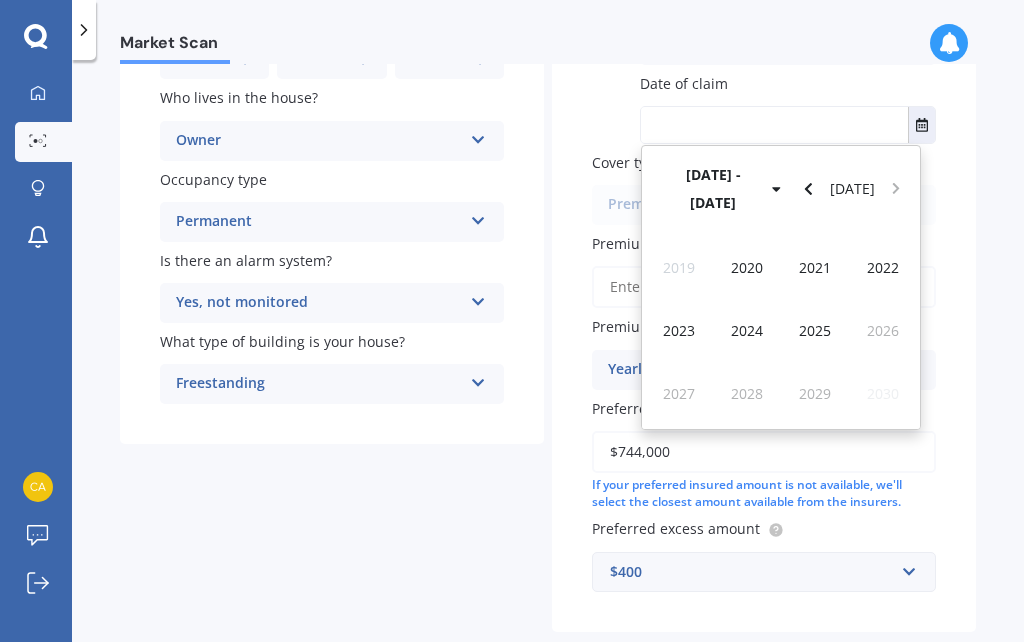 click on "2020" at bounding box center (747, 267) 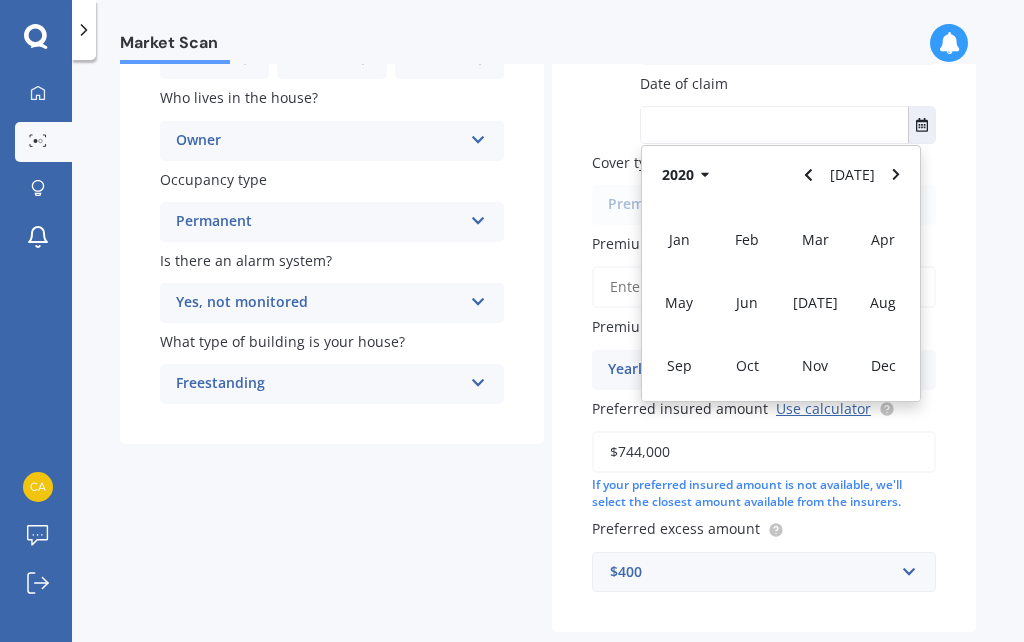 click on "Jun" at bounding box center (747, 302) 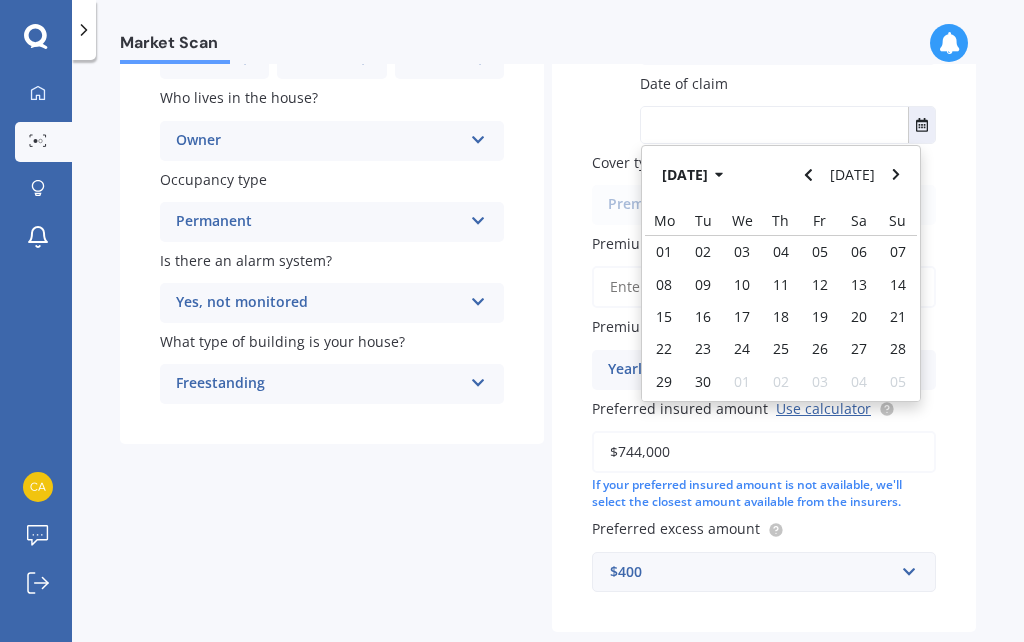 click on "17" at bounding box center [742, 316] 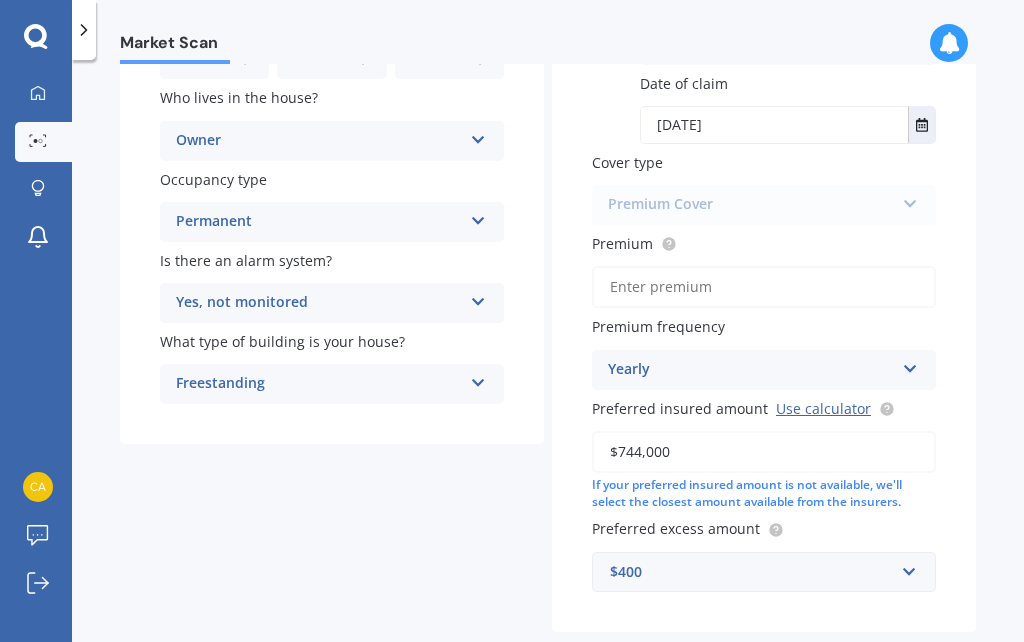 click on "Premium Cover Standard Cover Premium Cover Plus" at bounding box center [764, 205] 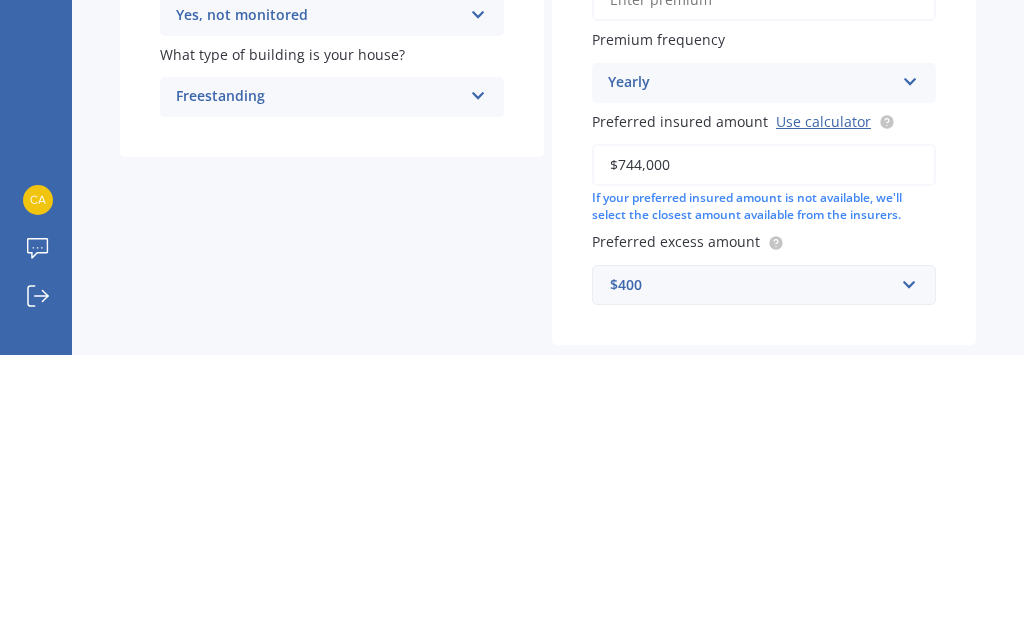 click on "$744,000" at bounding box center (764, 452) 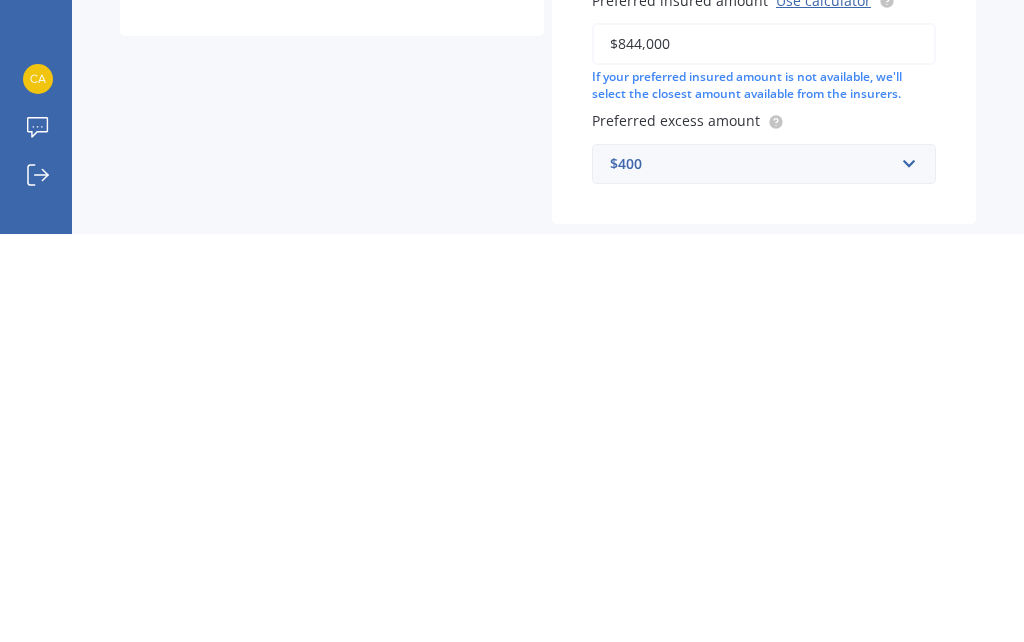 scroll, scrollTop: 87, scrollLeft: 0, axis: vertical 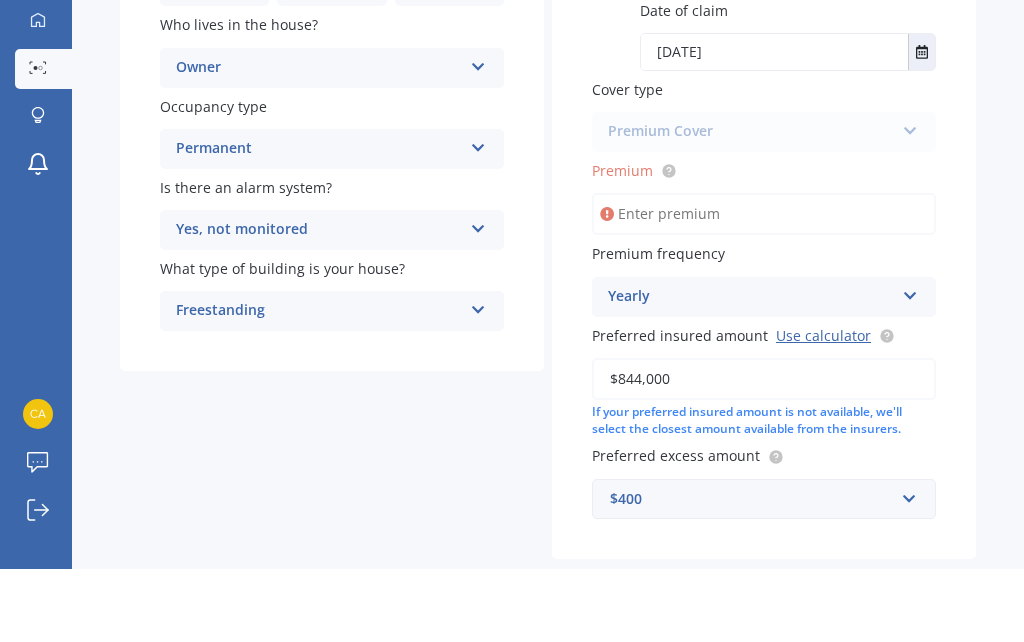click on "Premium" at bounding box center (764, 287) 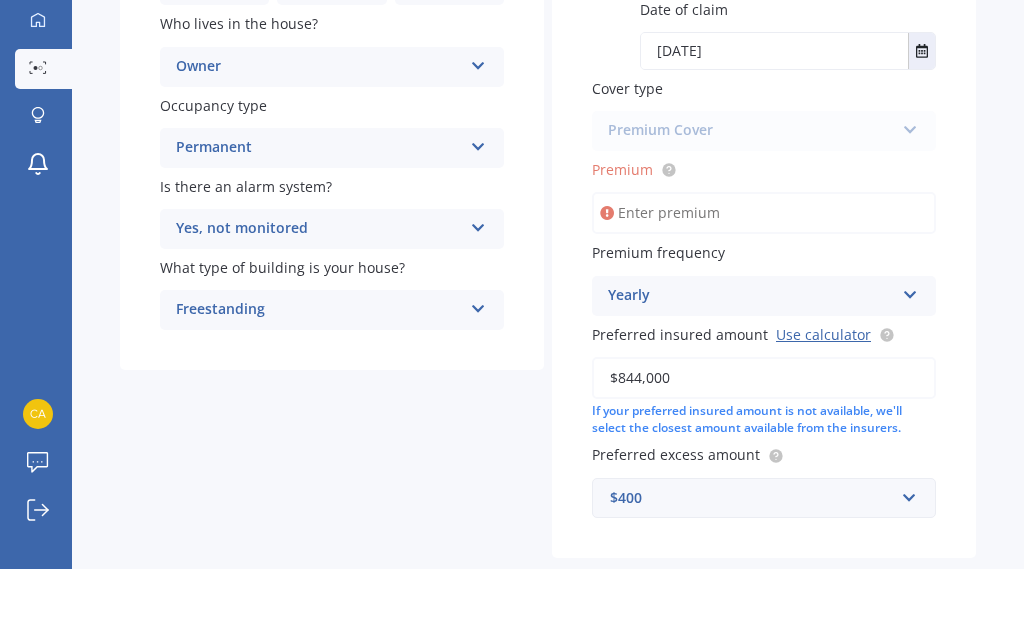 scroll, scrollTop: 312, scrollLeft: 0, axis: vertical 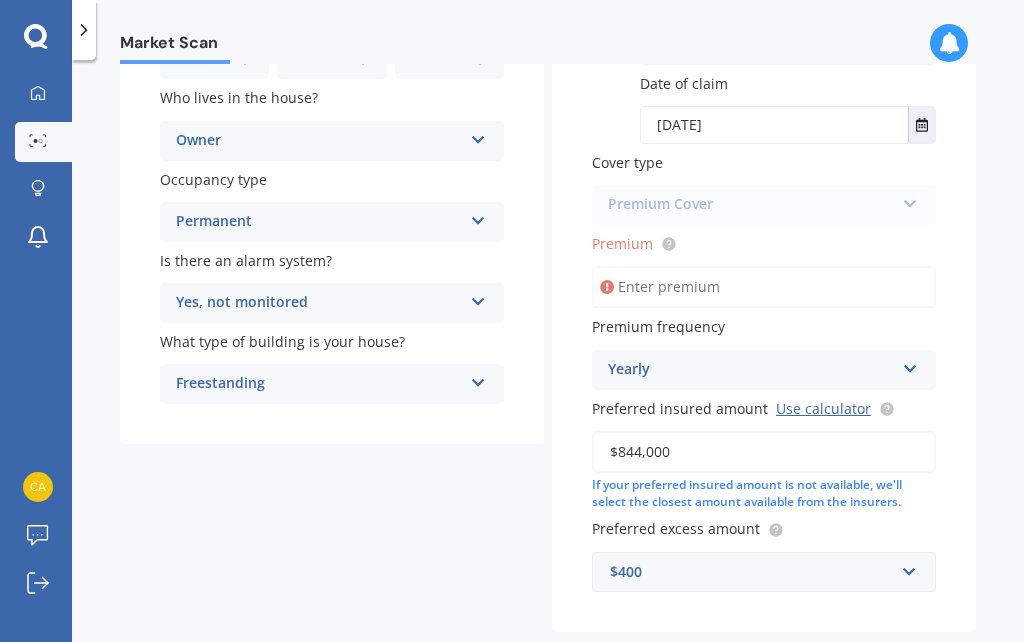 click 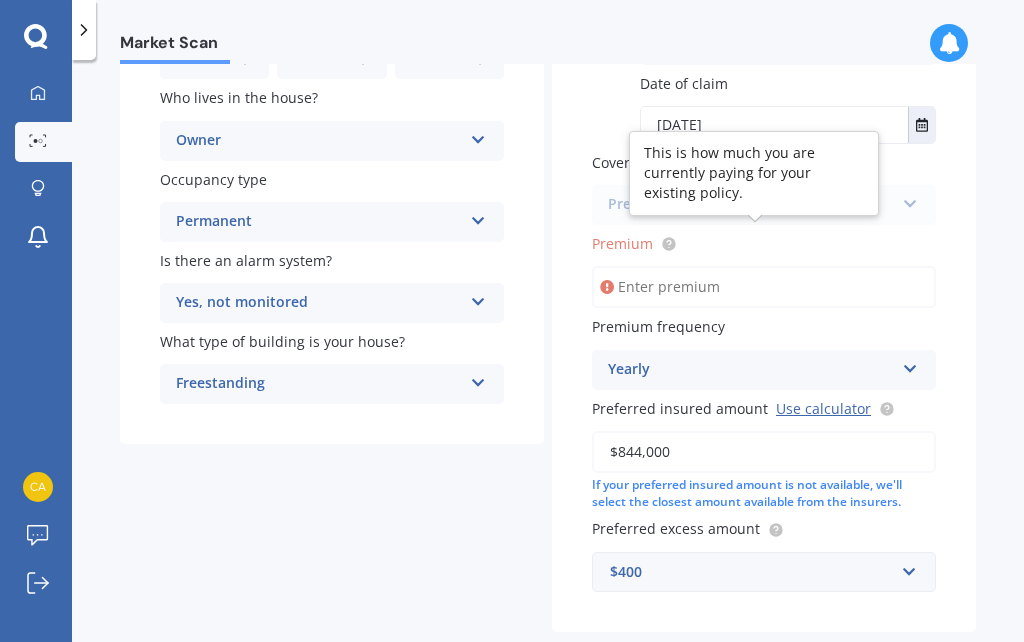click on "Premium" at bounding box center [764, 287] 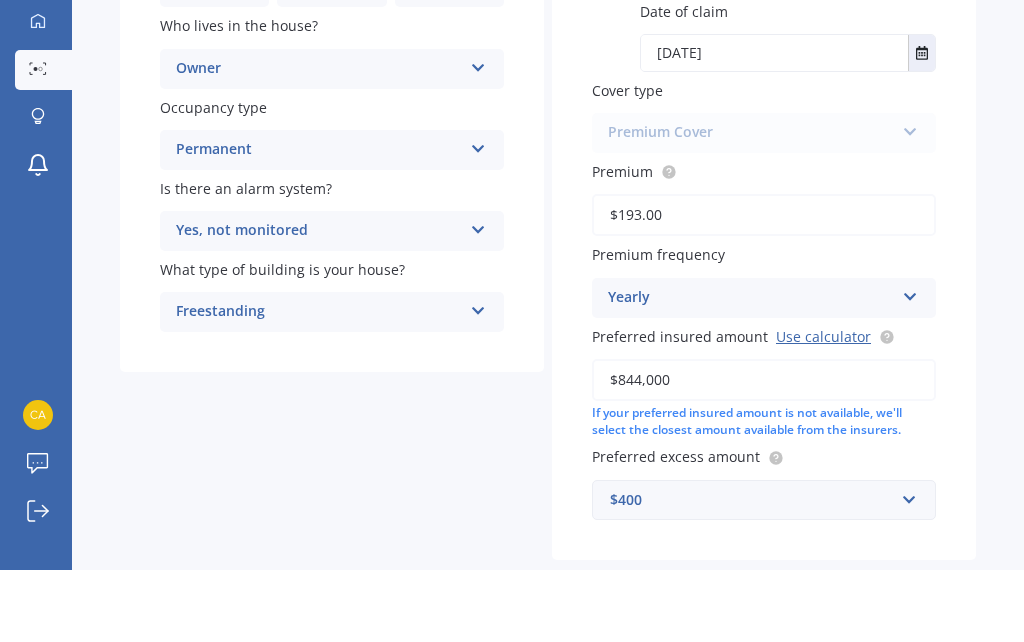 type on "$1,933.00" 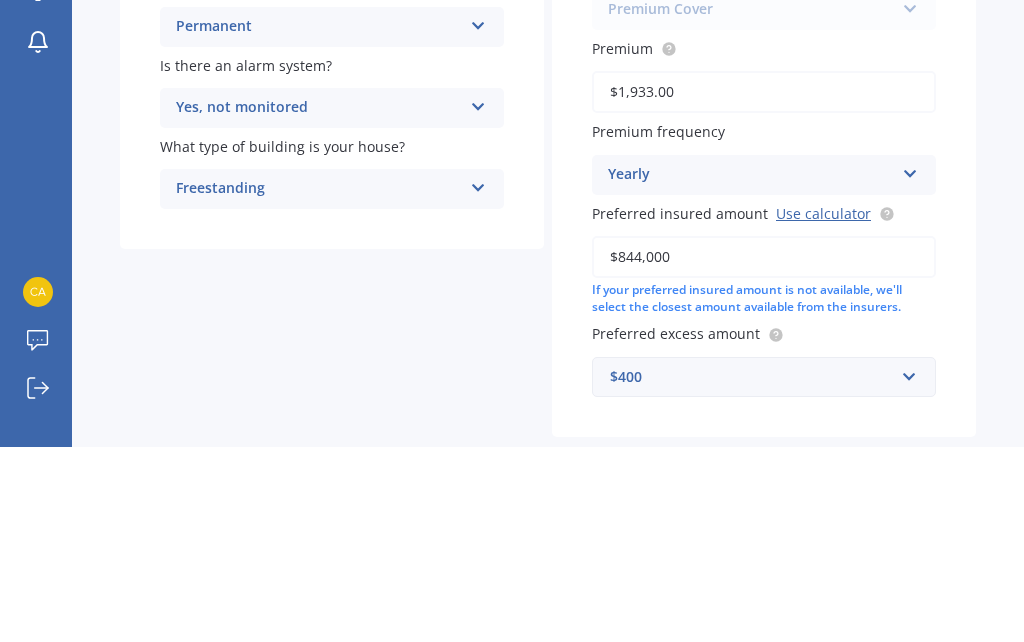 click on "$844,000" at bounding box center [764, 452] 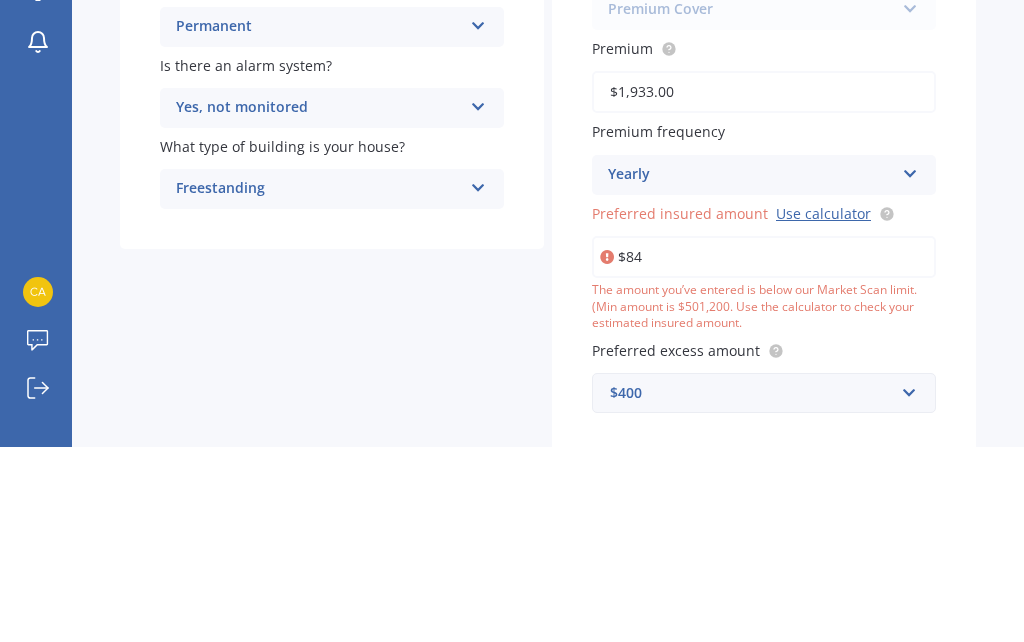 type on "$8" 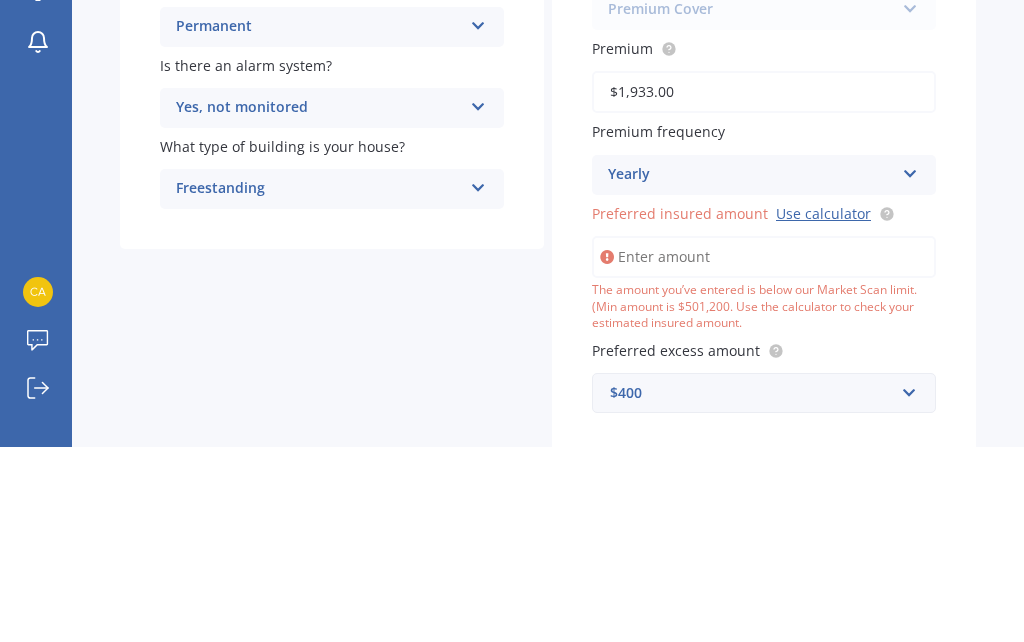 scroll, scrollTop: 276, scrollLeft: 0, axis: vertical 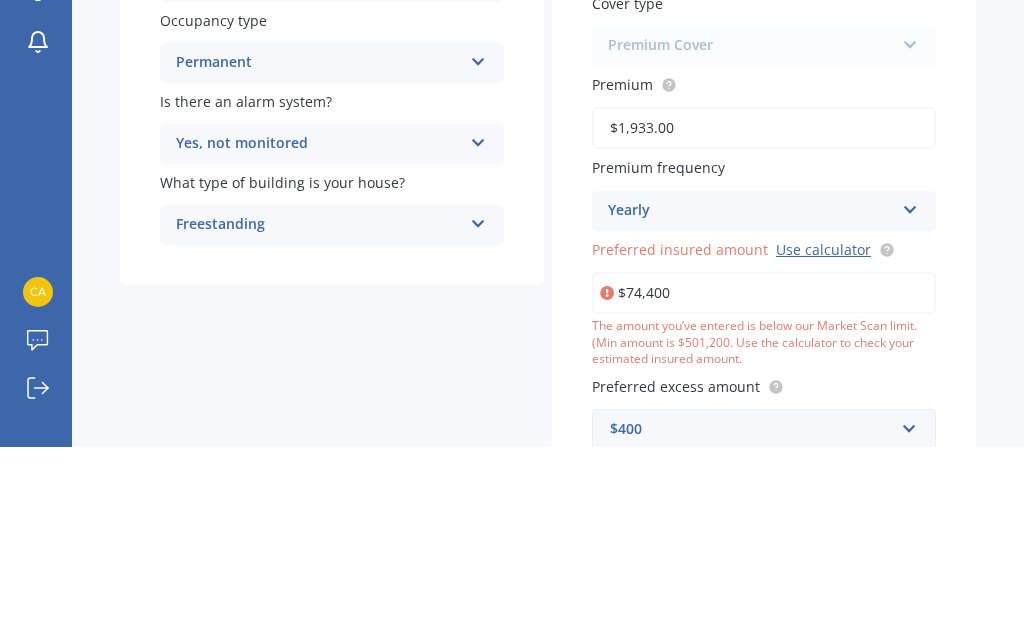 type on "$744,000" 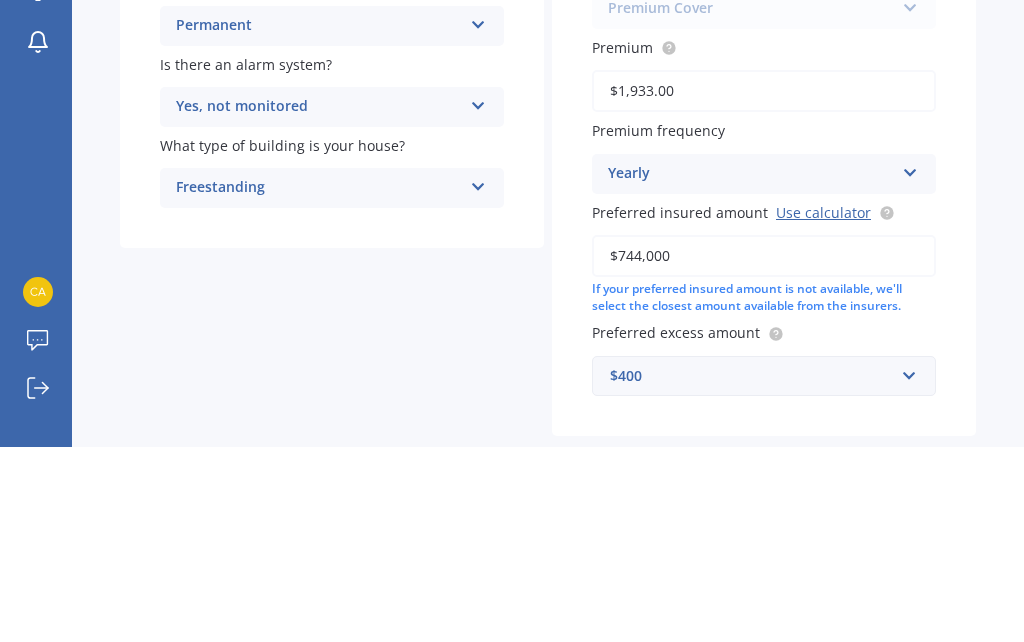 scroll, scrollTop: 312, scrollLeft: 0, axis: vertical 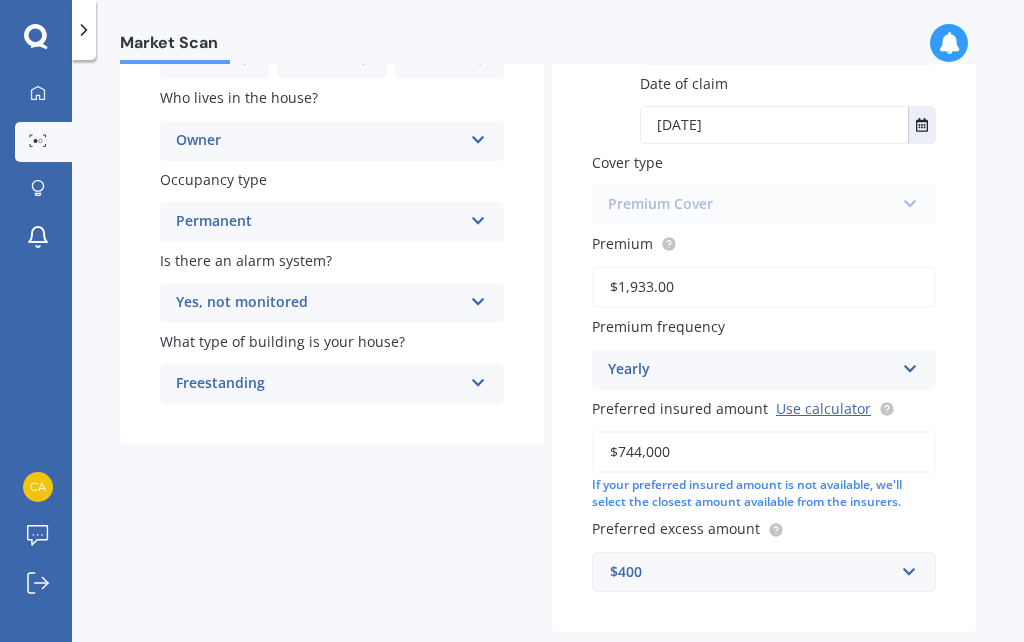 click on "Next" at bounding box center (851, 675) 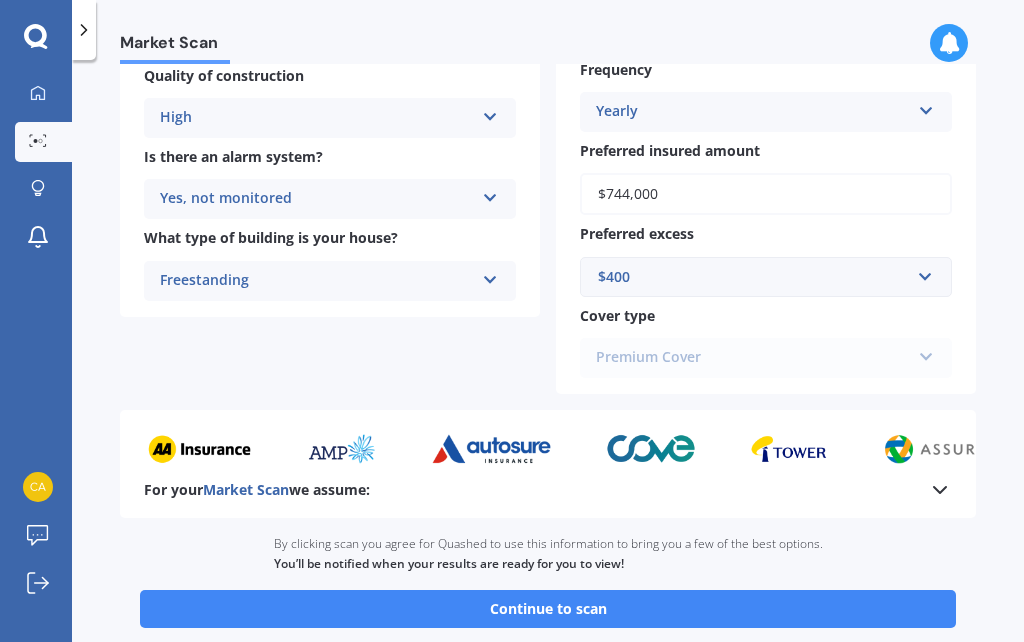 scroll, scrollTop: 766, scrollLeft: 0, axis: vertical 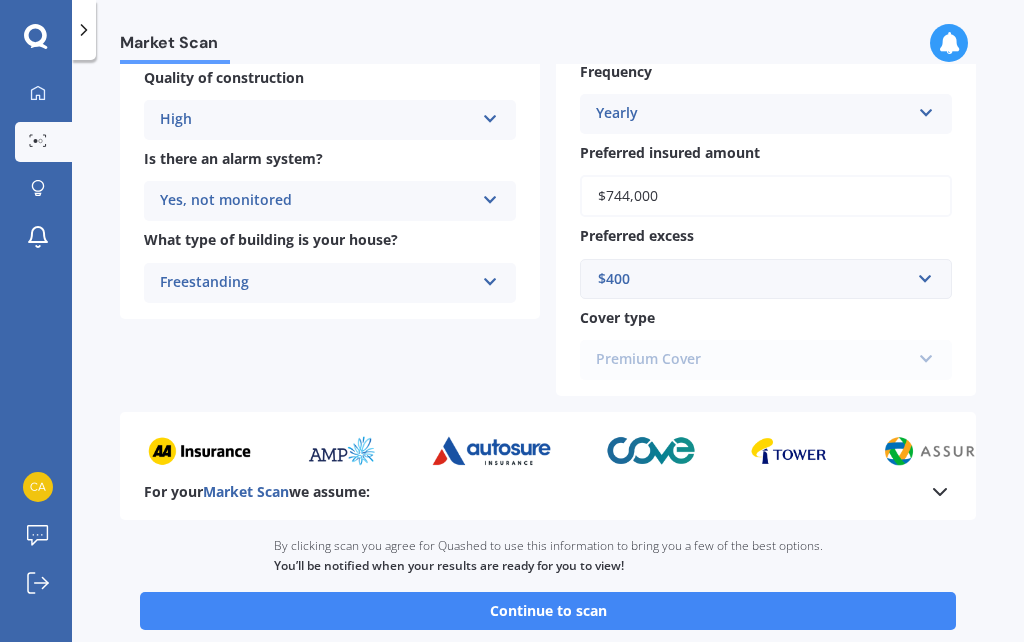 click on "Continue to scan" at bounding box center (548, 611) 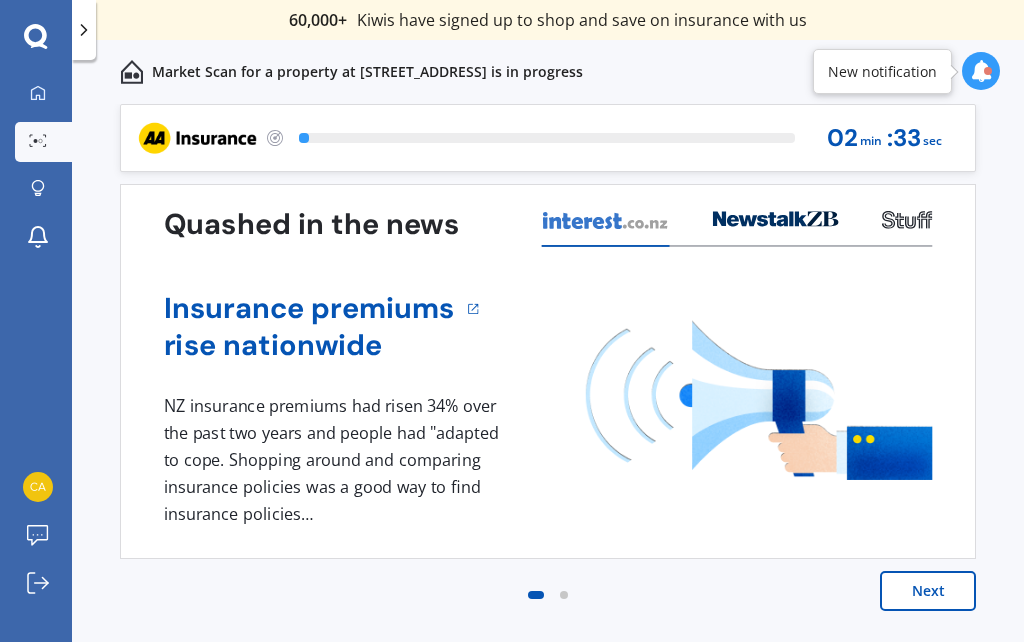 scroll, scrollTop: 0, scrollLeft: 0, axis: both 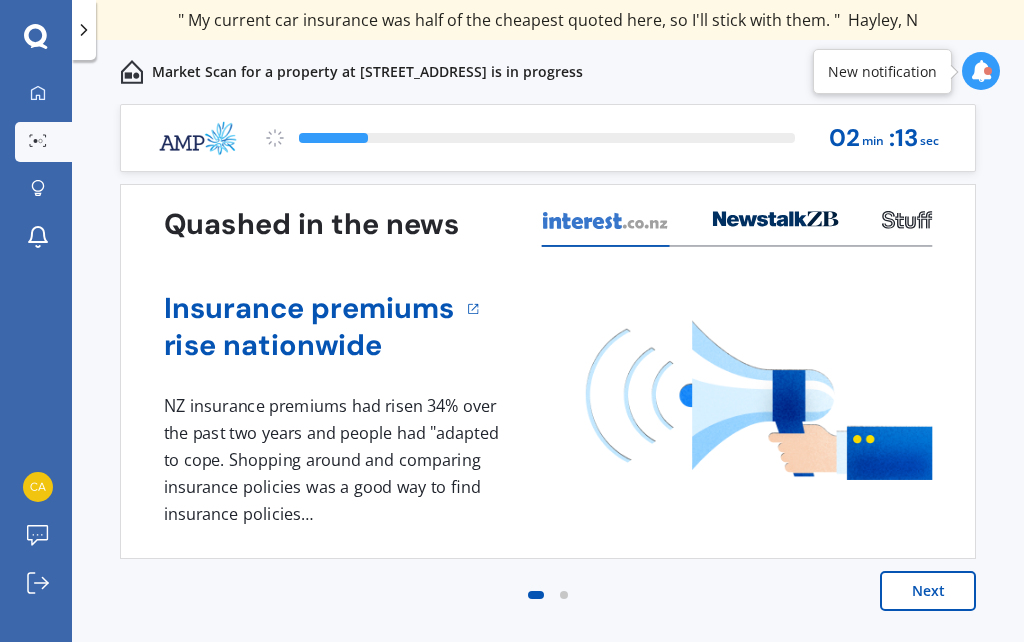 click on "Next" at bounding box center (928, 591) 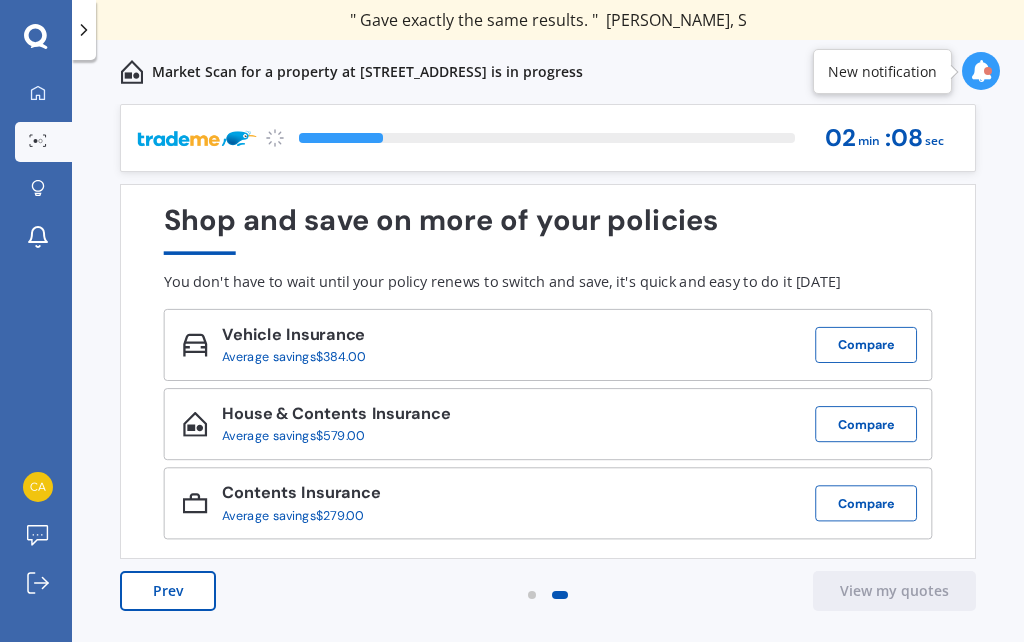 click on "Compare" at bounding box center [866, 503] 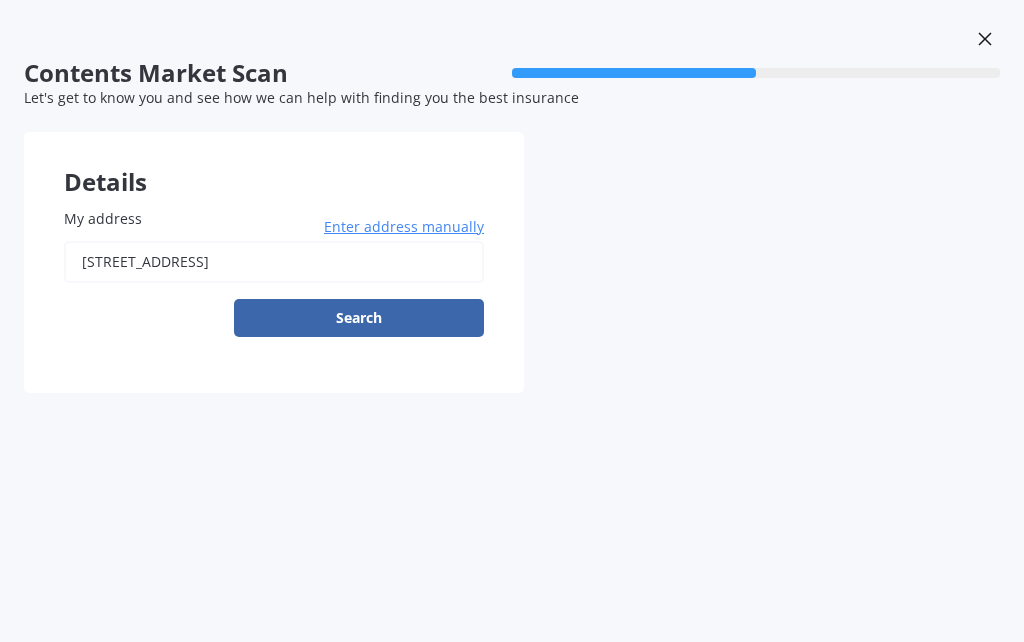click on "Search" at bounding box center (359, 318) 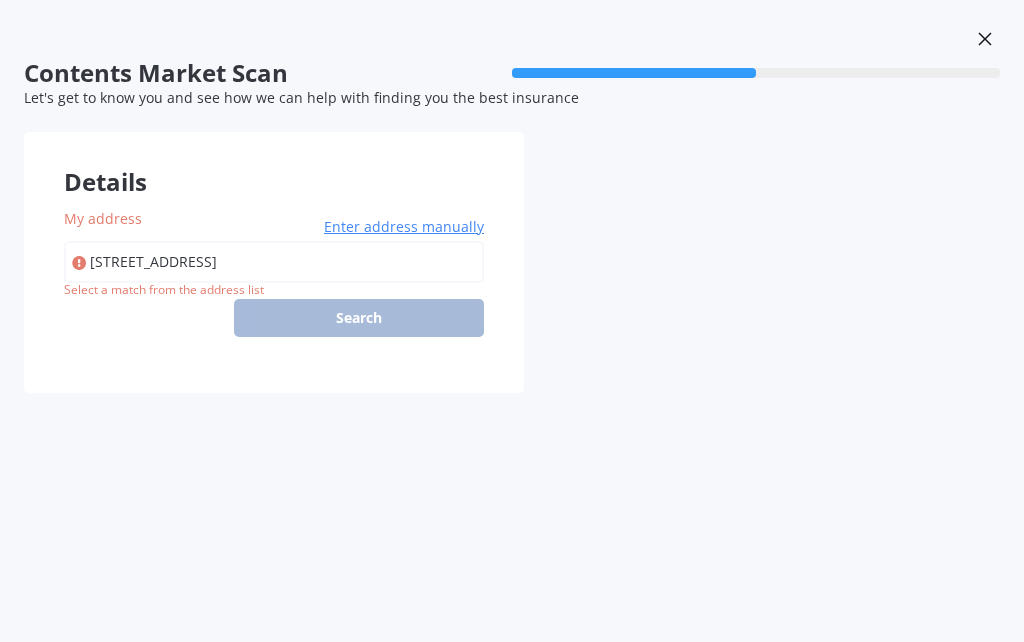 type on "[STREET_ADDRESS]" 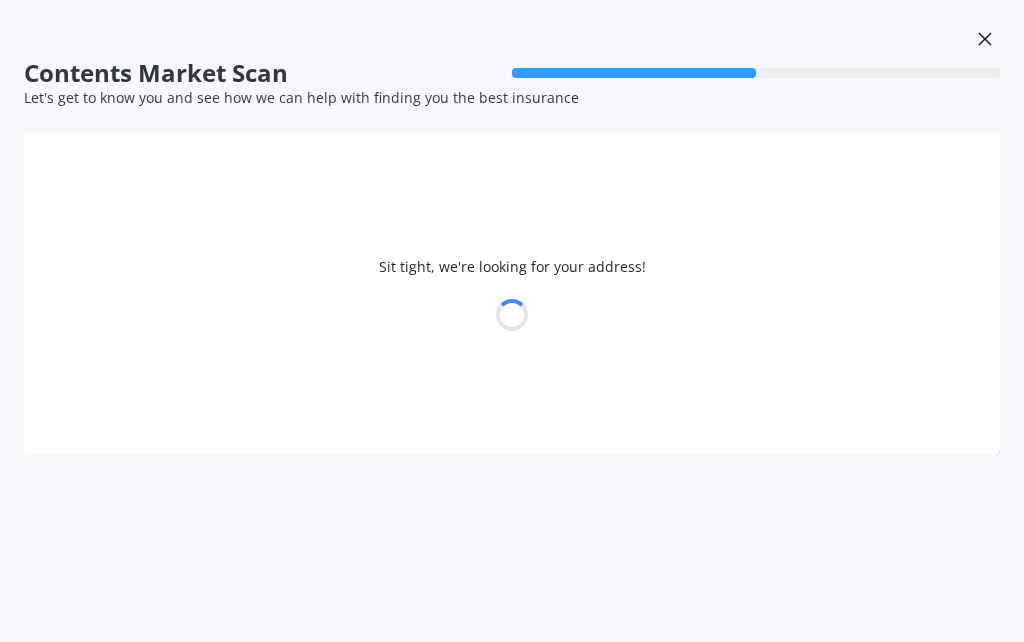 select on "01" 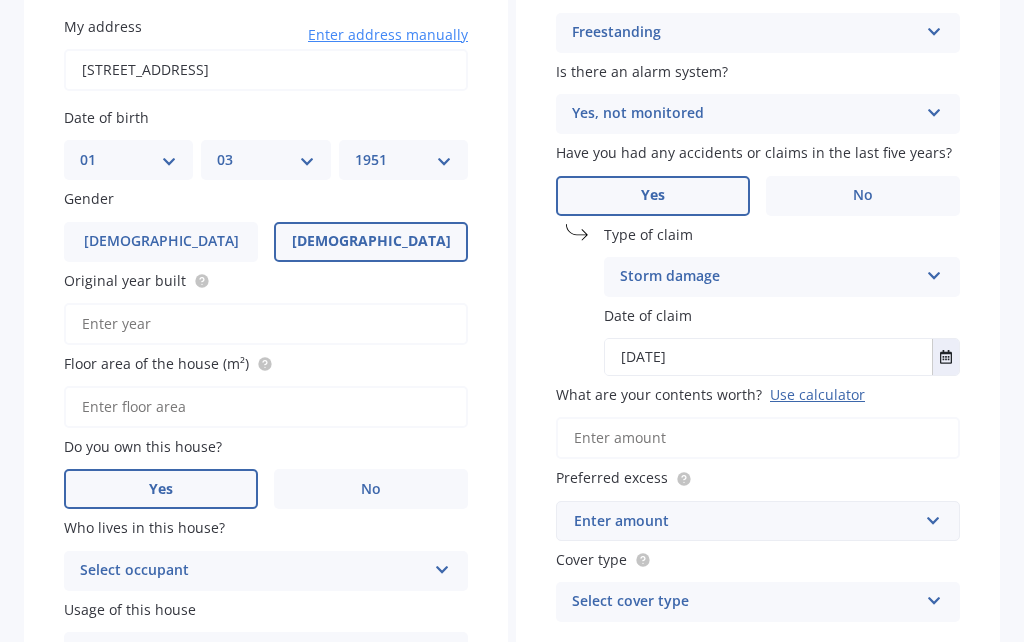 scroll, scrollTop: 193, scrollLeft: 0, axis: vertical 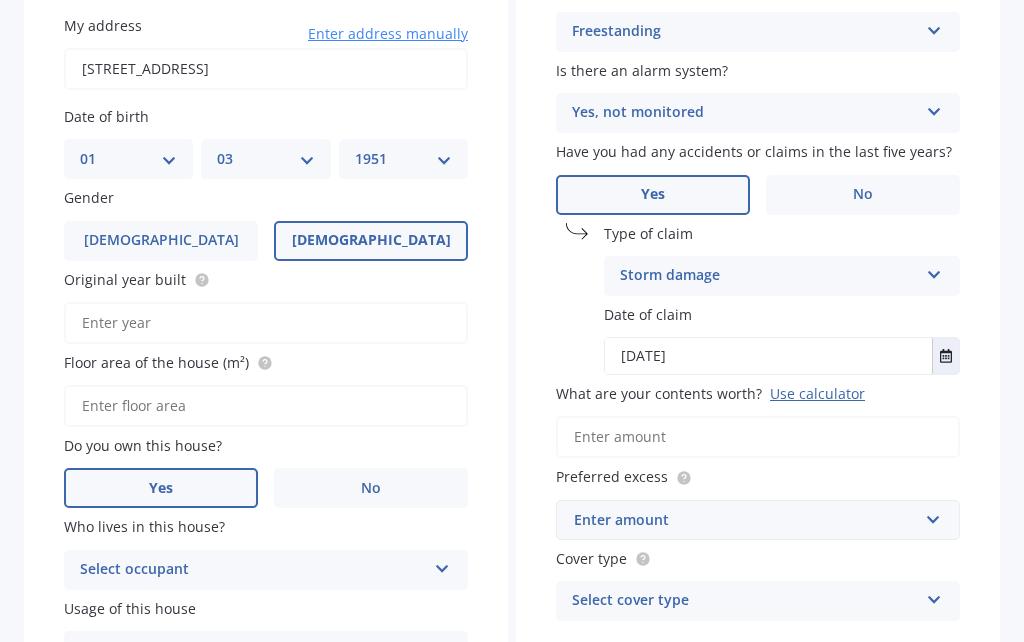 click on "Original year built" at bounding box center [262, 279] 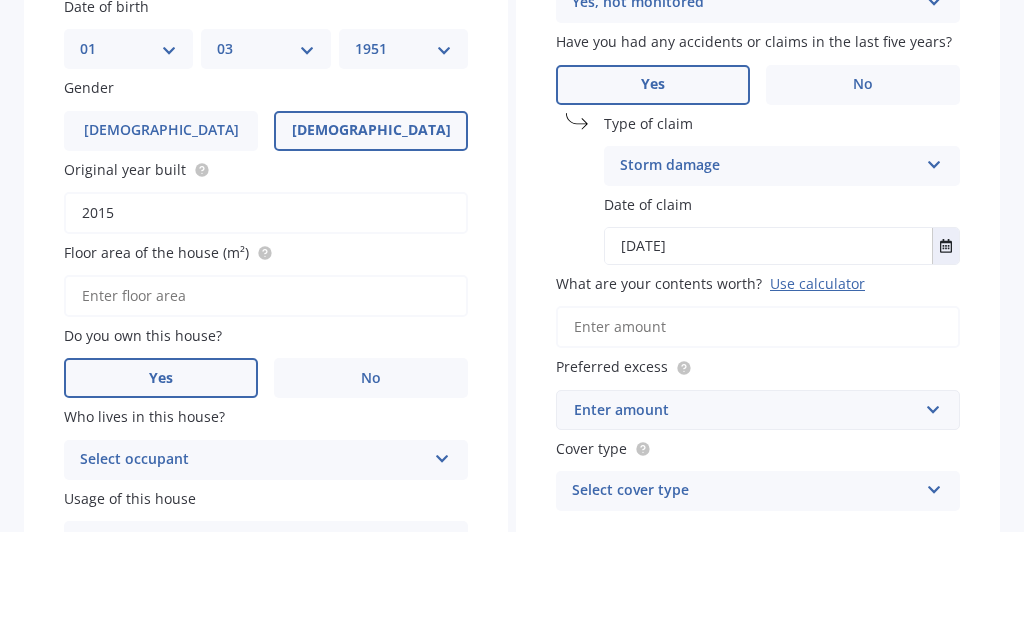 type on "2015" 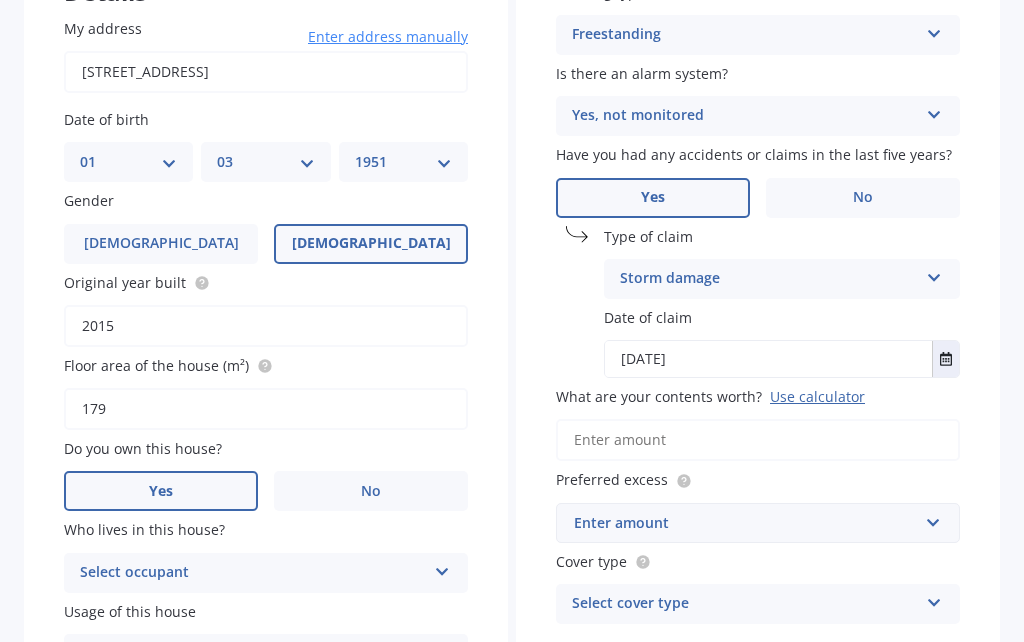 scroll, scrollTop: 266, scrollLeft: 0, axis: vertical 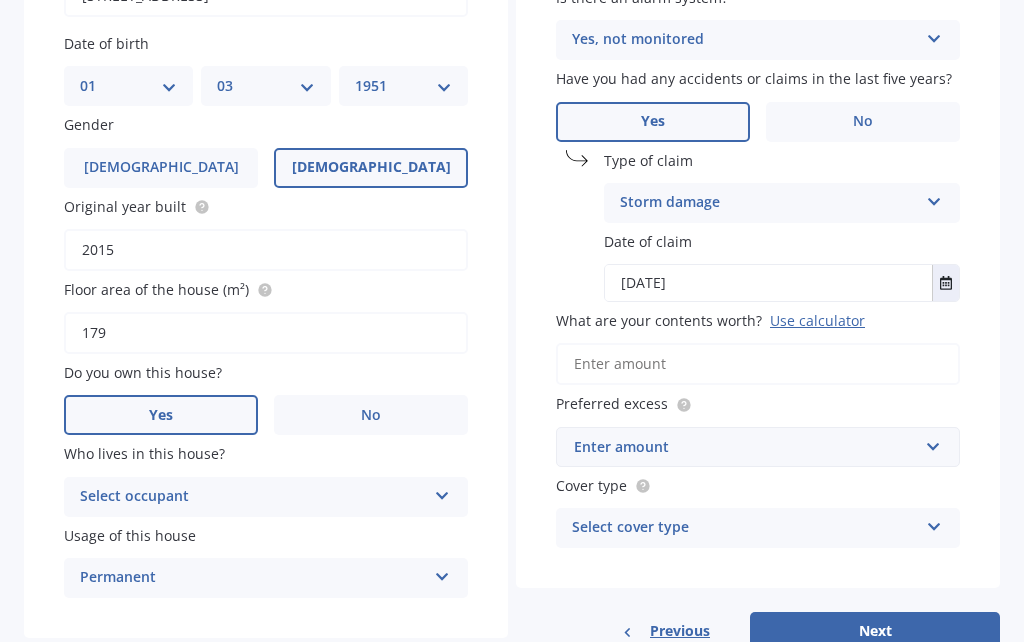 type on "179" 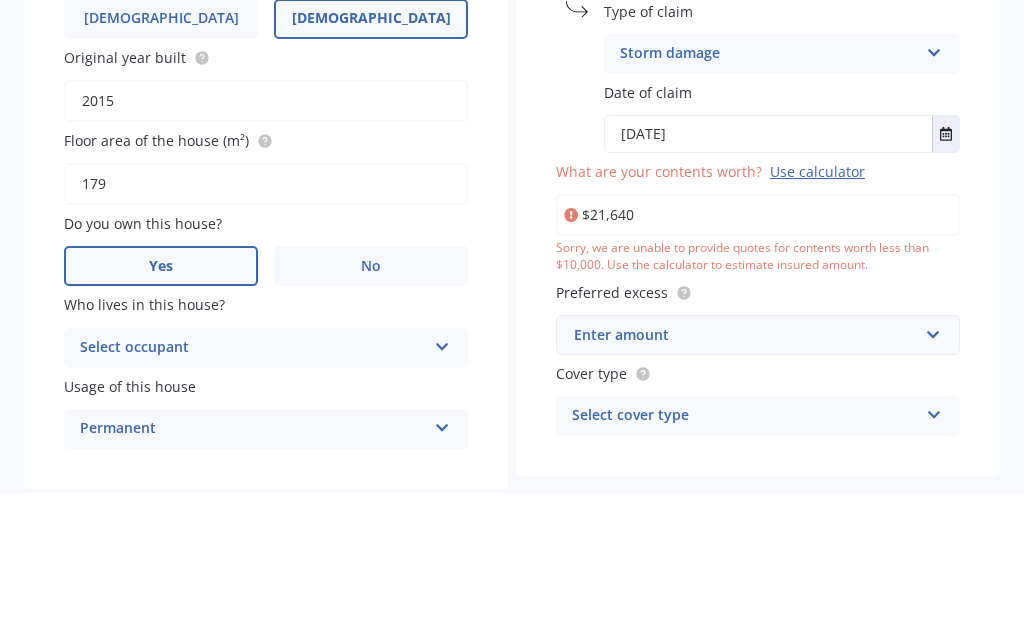 type on "$216,400" 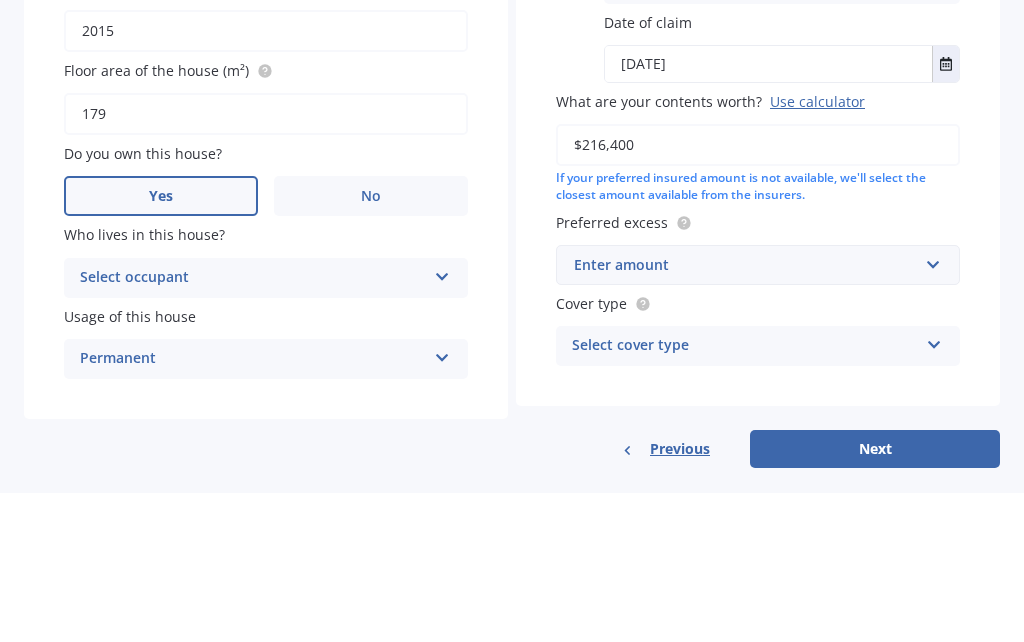 scroll, scrollTop: 336, scrollLeft: 0, axis: vertical 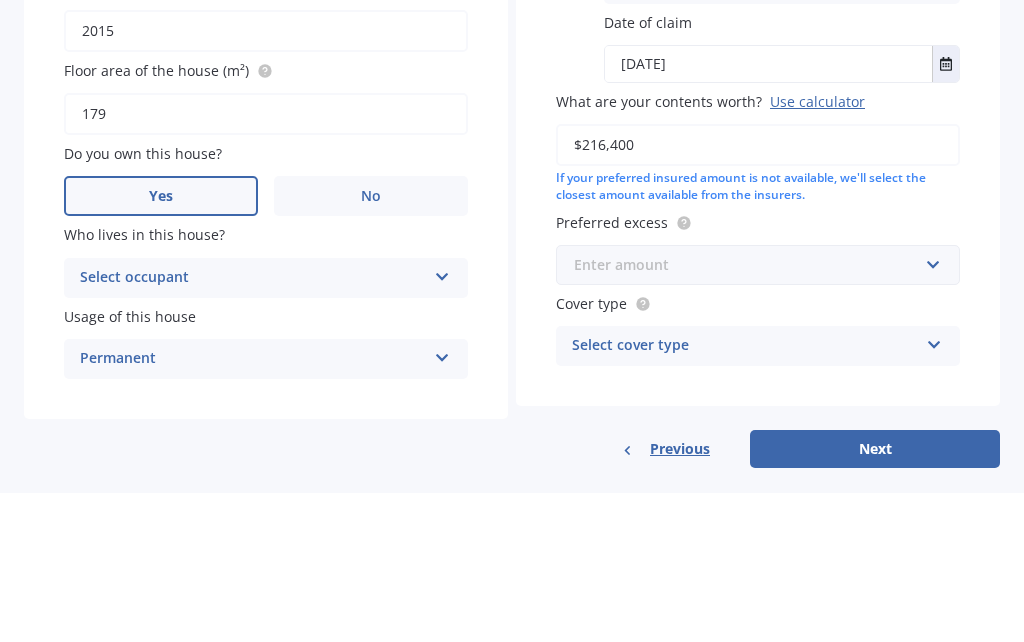 click at bounding box center [751, 414] 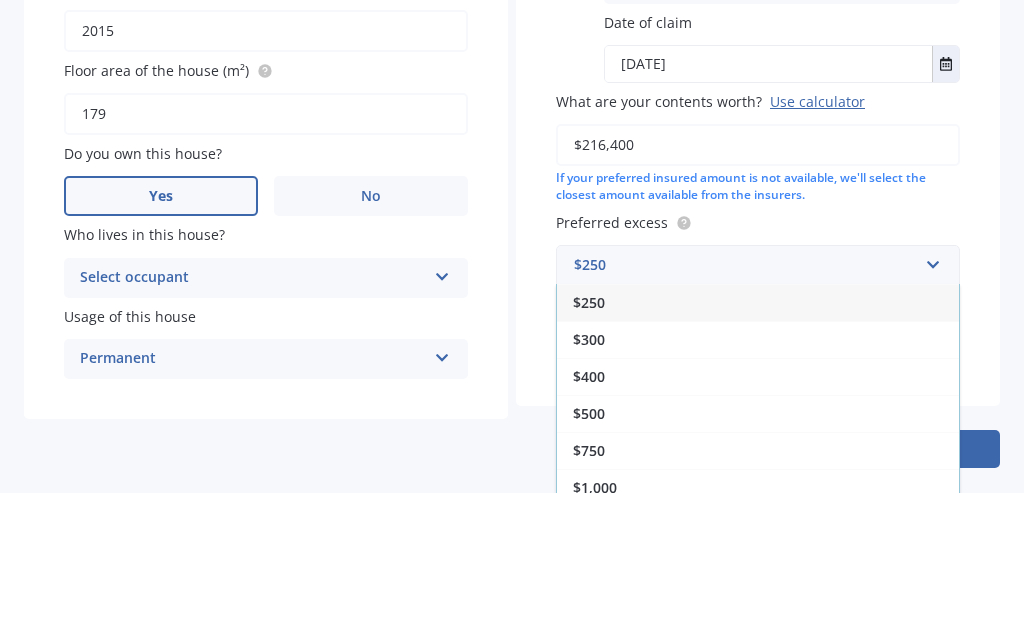 click on "$250" at bounding box center (589, 451) 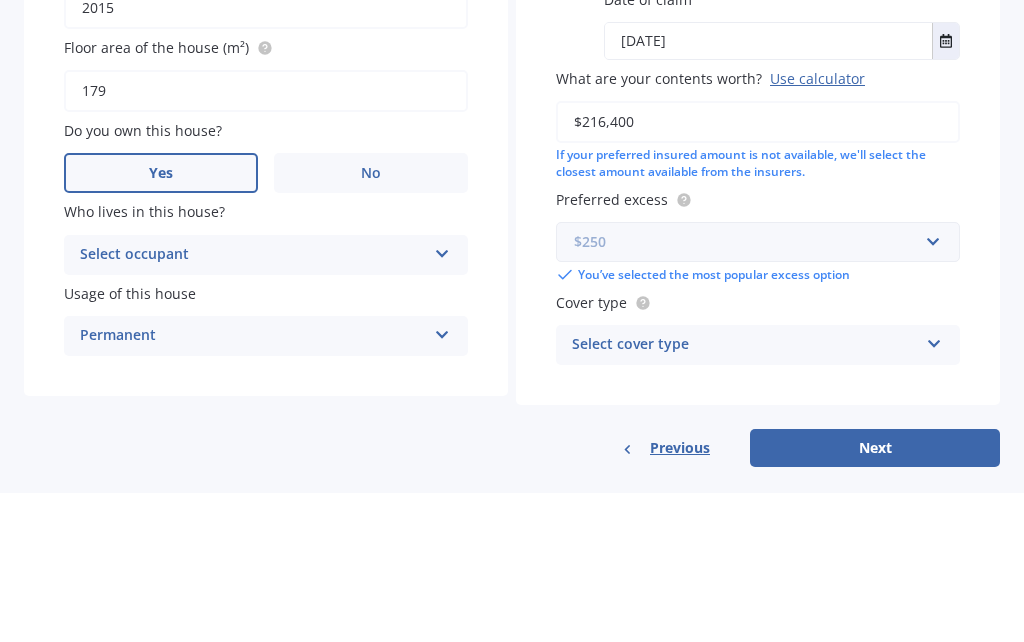scroll, scrollTop: 358, scrollLeft: 0, axis: vertical 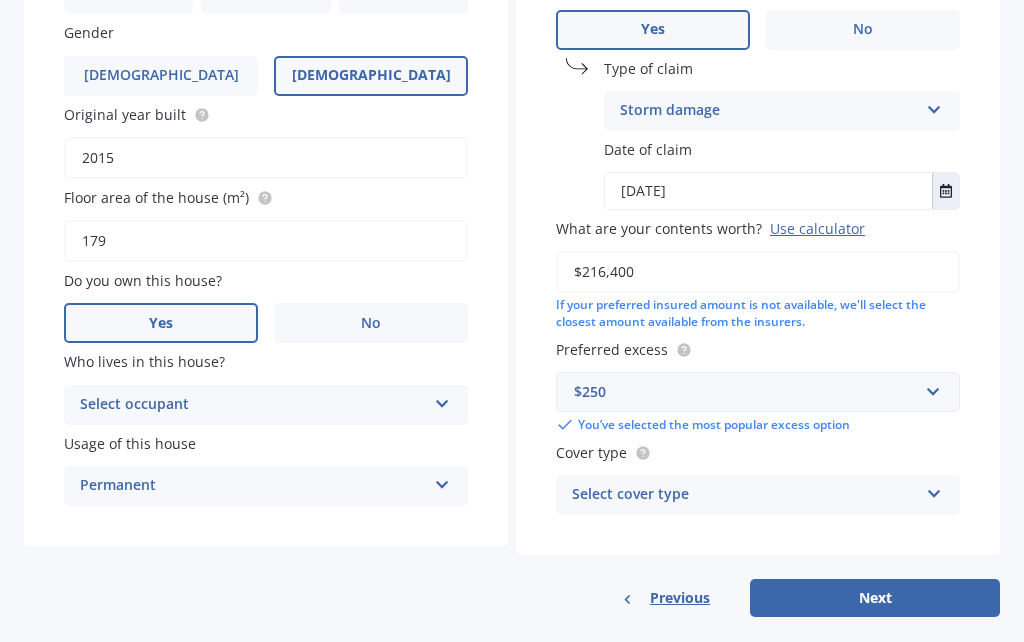 click at bounding box center (934, 490) 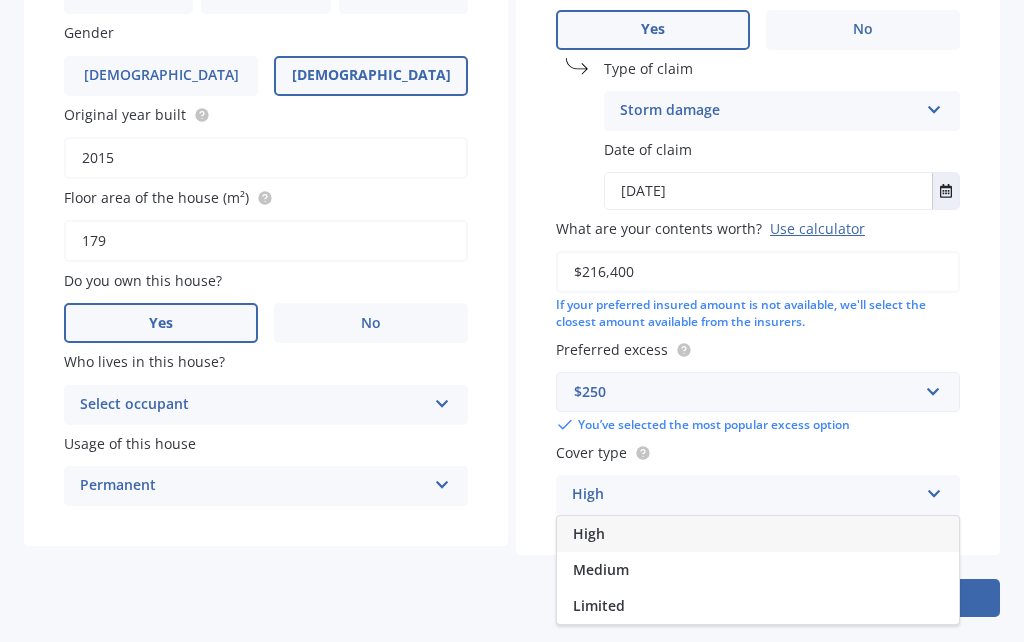 click on "Medium" at bounding box center [601, 569] 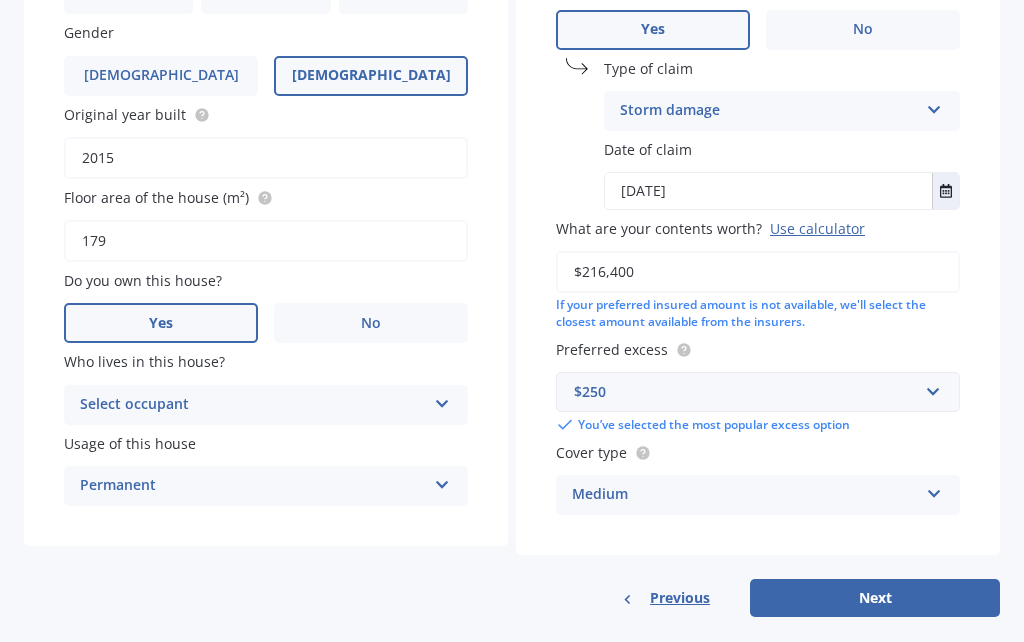 click on "Next" at bounding box center (875, 598) 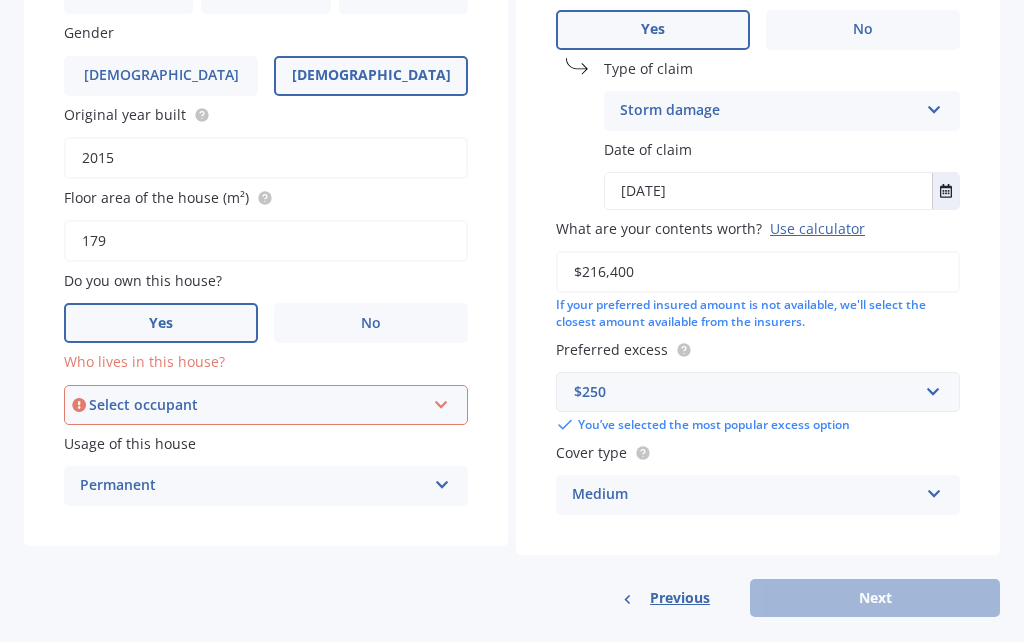click at bounding box center (441, 401) 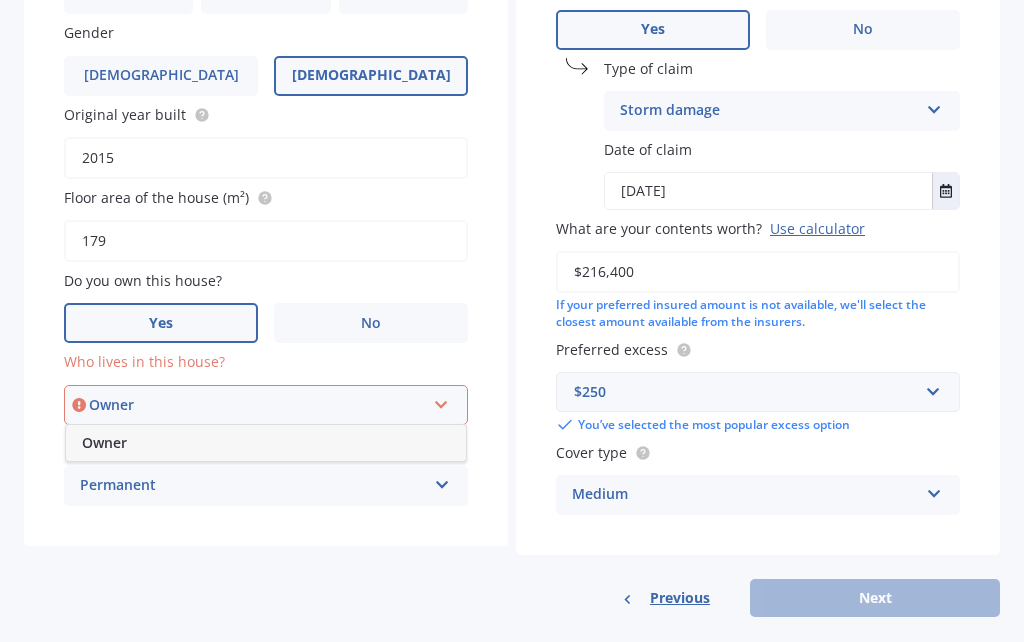 click on "Owner" at bounding box center [266, 443] 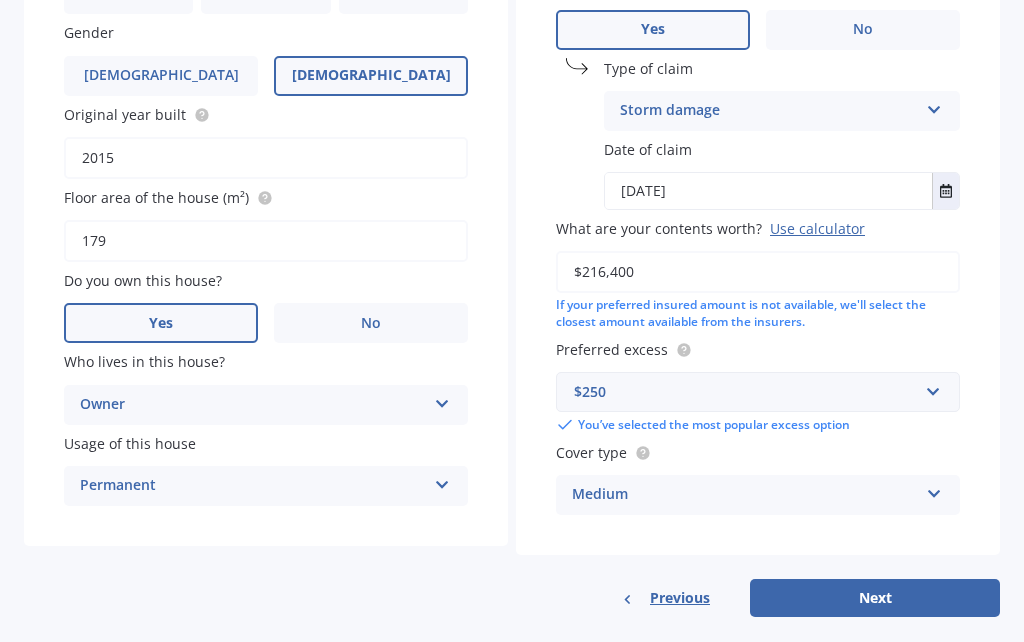 click on "Next" at bounding box center (875, 598) 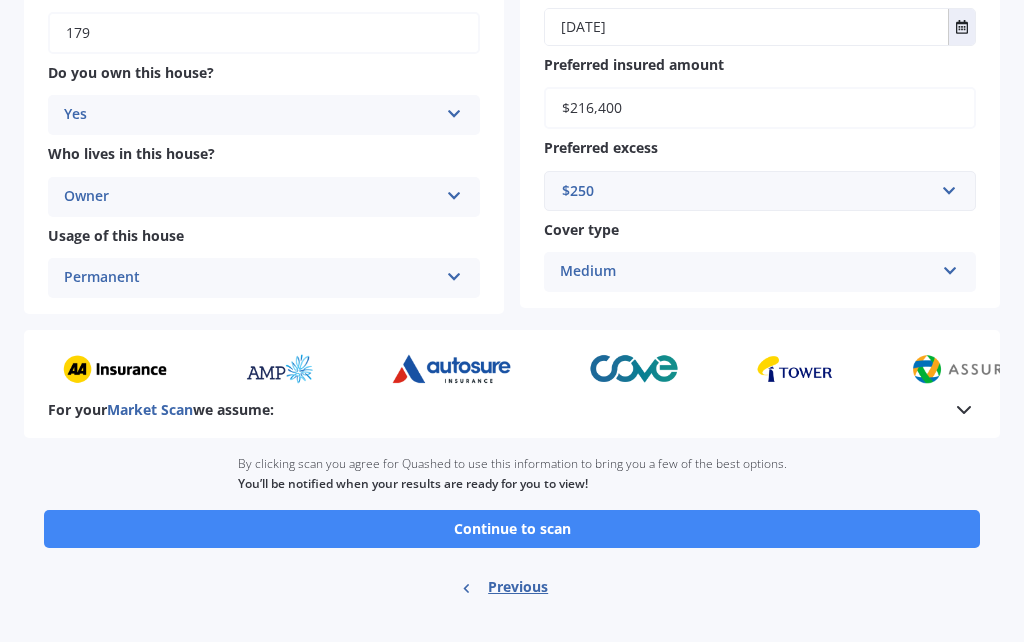 scroll, scrollTop: 497, scrollLeft: 0, axis: vertical 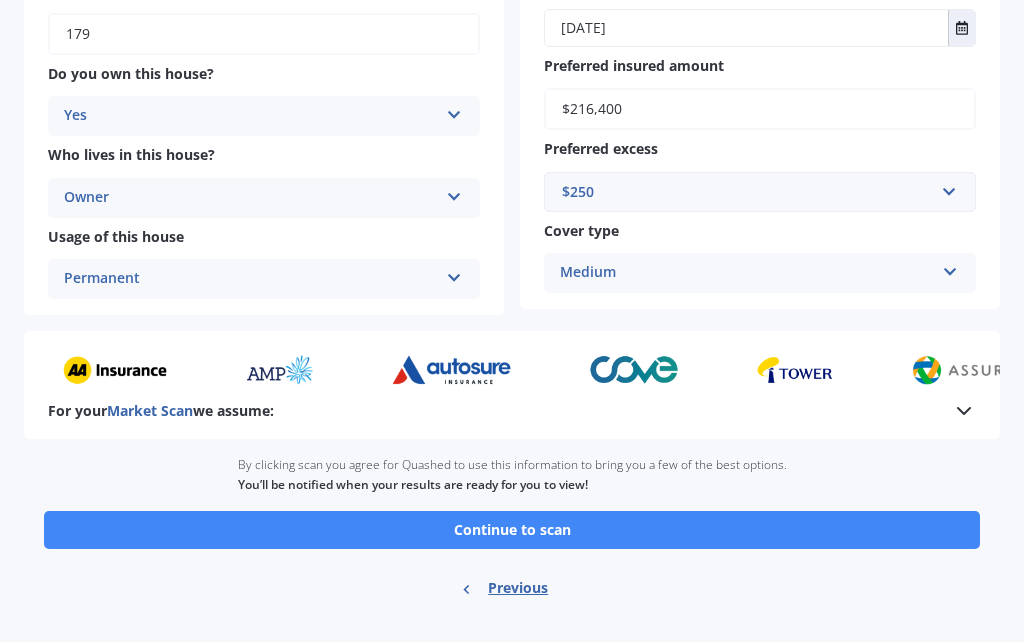click on "Continue to scan" at bounding box center (512, 530) 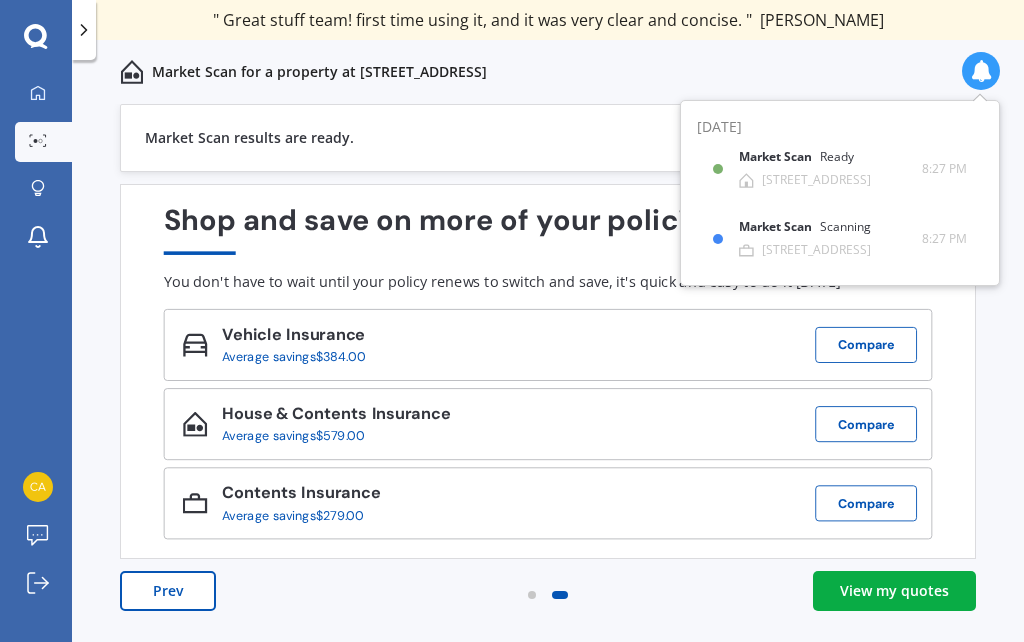 click on "View my quotes" at bounding box center [894, 591] 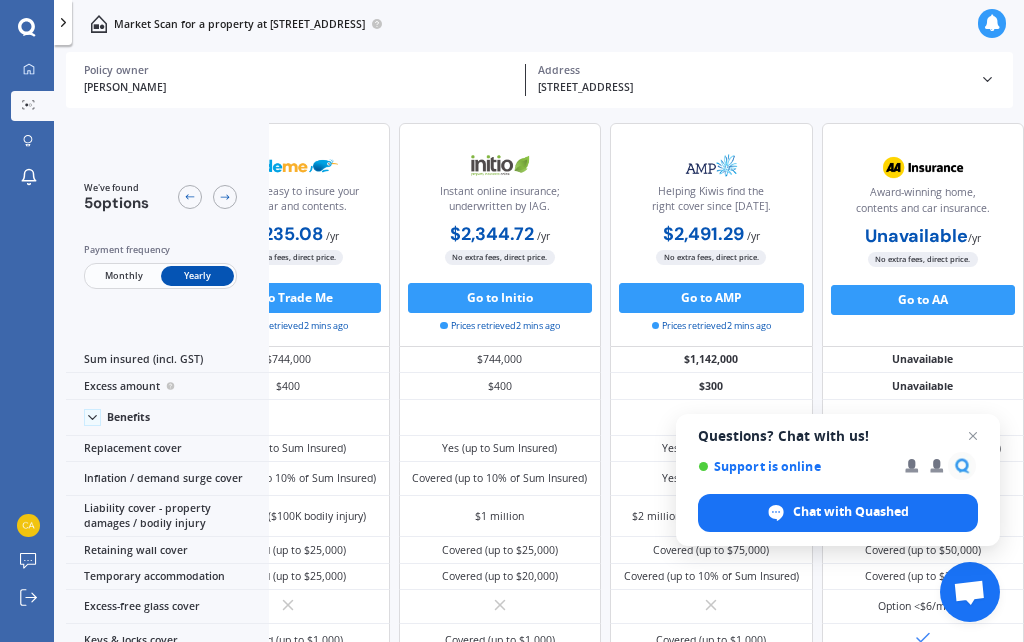 scroll, scrollTop: 0, scrollLeft: 390, axis: horizontal 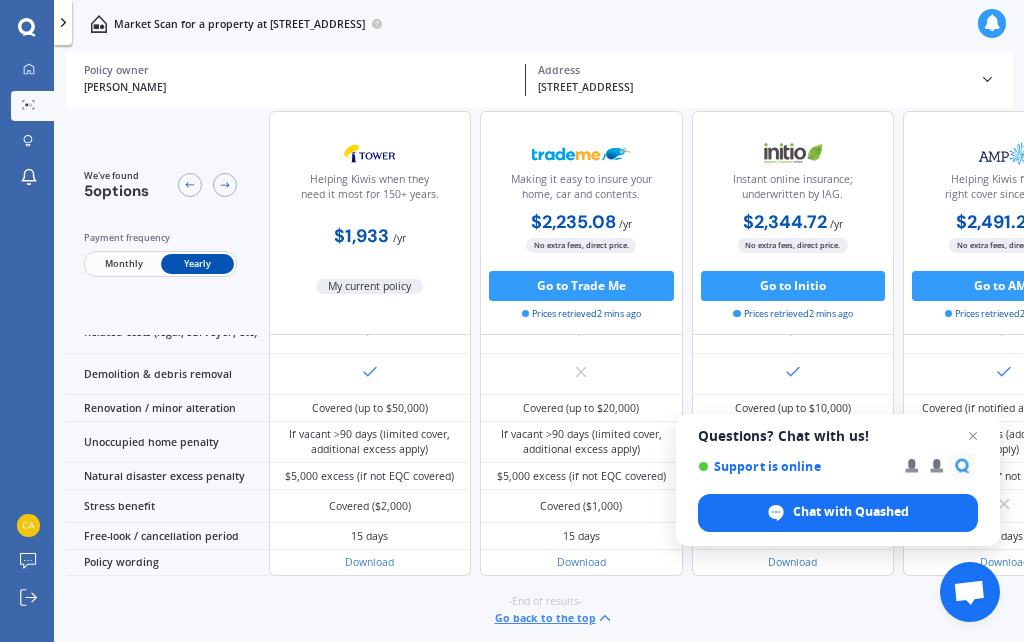 click on "Go back to the top" at bounding box center [554, 618] 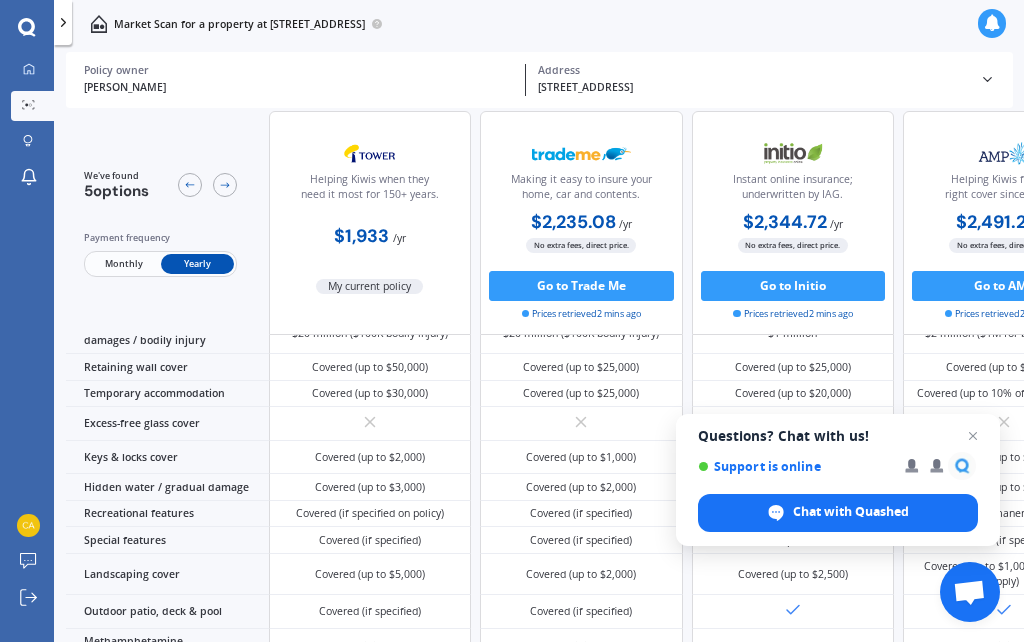 scroll, scrollTop: 0, scrollLeft: 0, axis: both 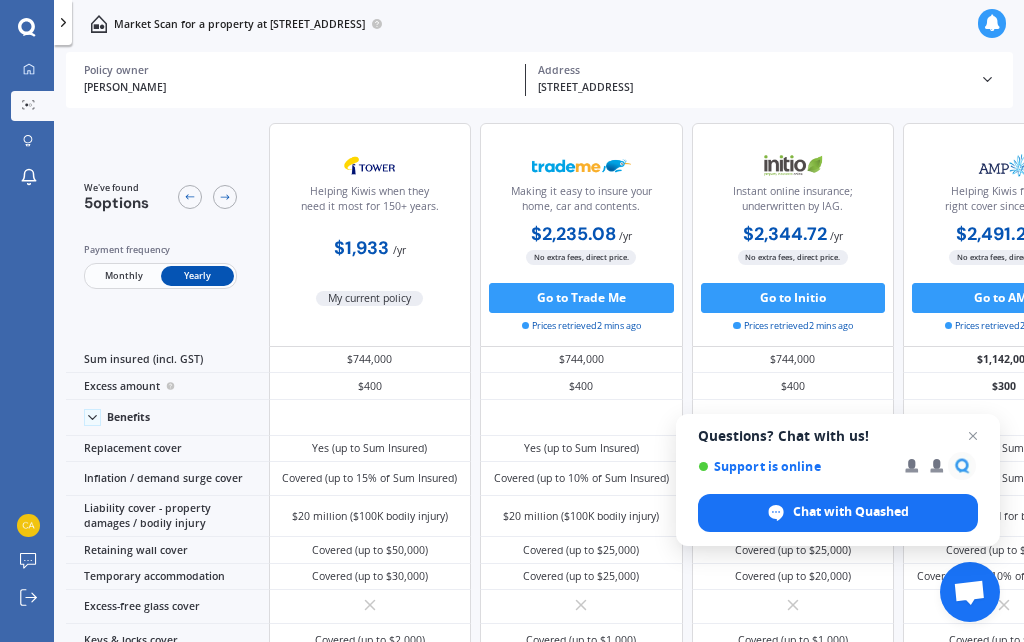 click at bounding box center [28, 70] 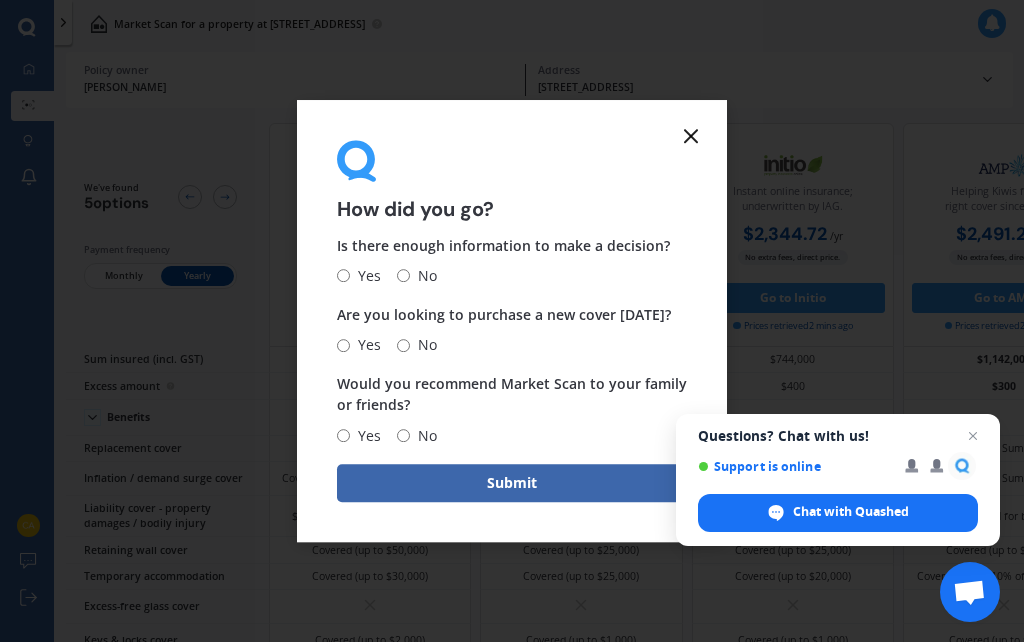 click on "How did you go? Is there enough information to make a decision? Yes No Are you looking to purchase a new cover [DATE]? Yes No Would you recommend Market Scan to your family or friends? Yes No Submit" at bounding box center [512, 321] 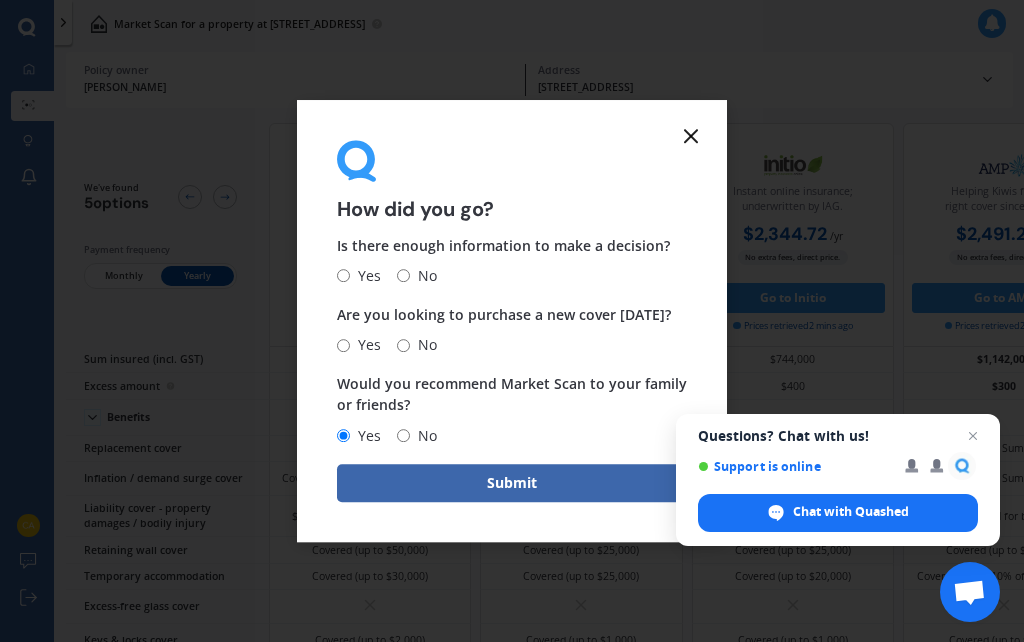 click on "No" at bounding box center (417, 276) 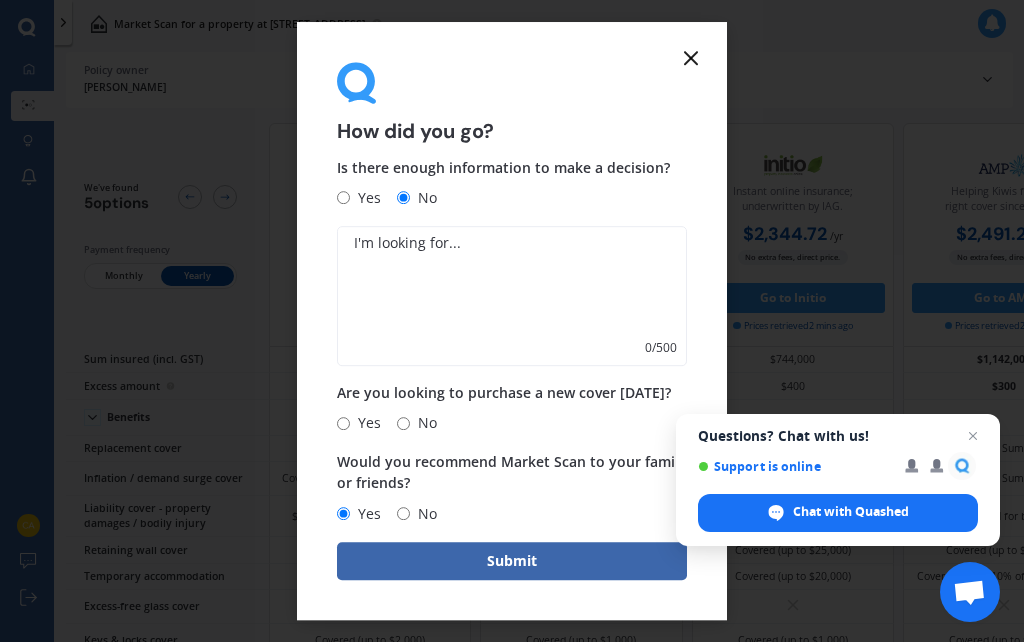 click at bounding box center (512, 296) 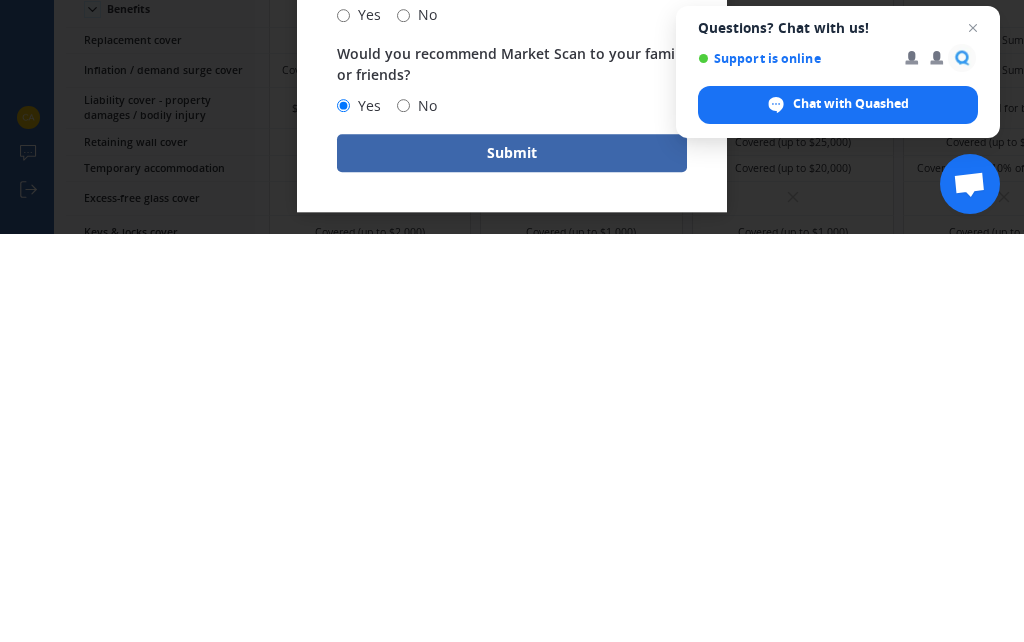 scroll, scrollTop: 58, scrollLeft: 0, axis: vertical 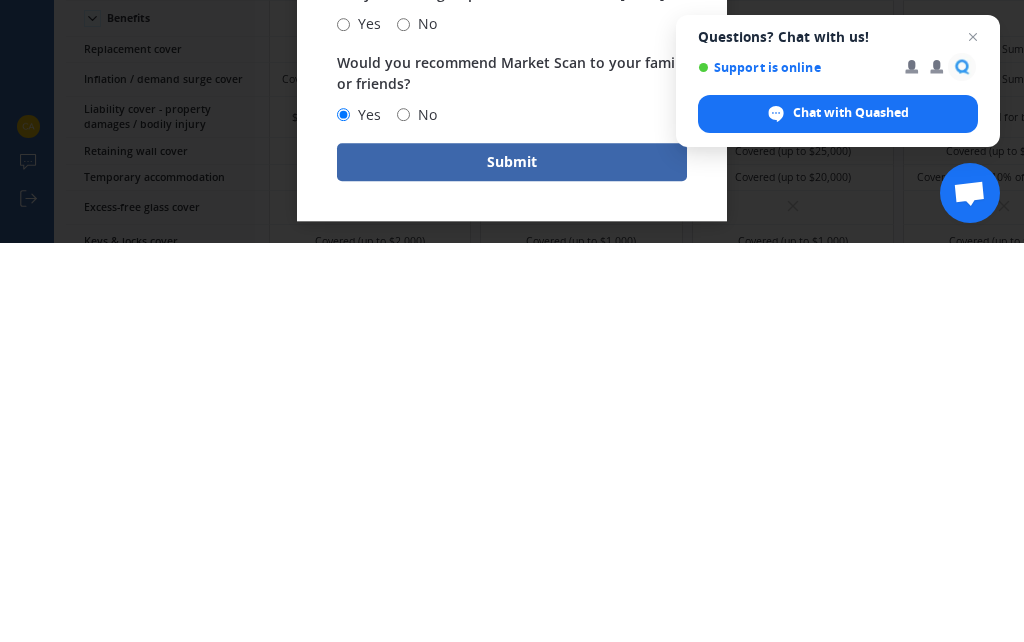 type on "Will need to wait till closer to renewal time" 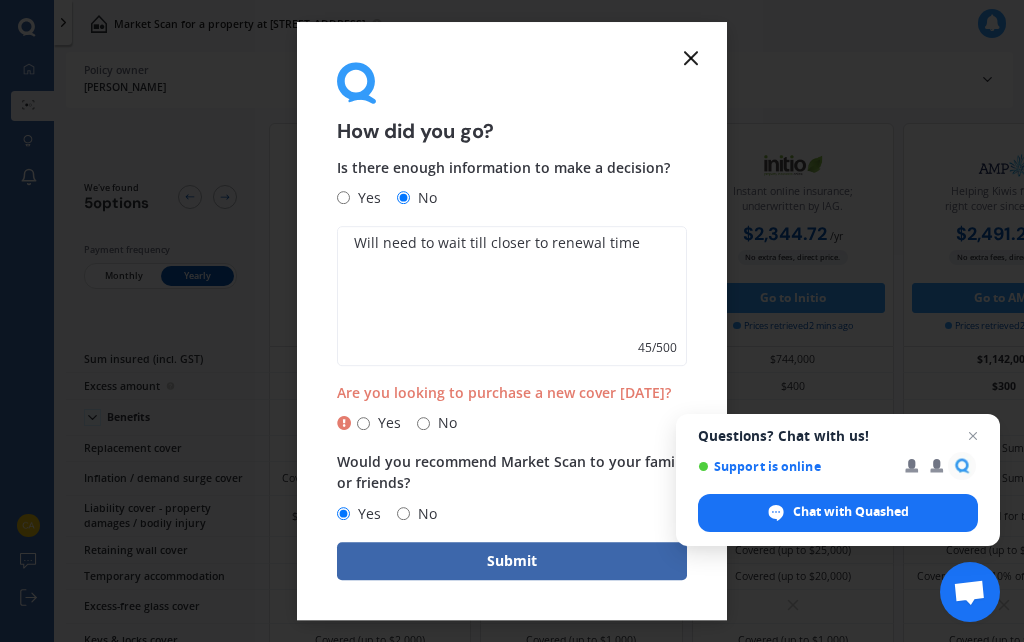 click on "No" at bounding box center (423, 423) 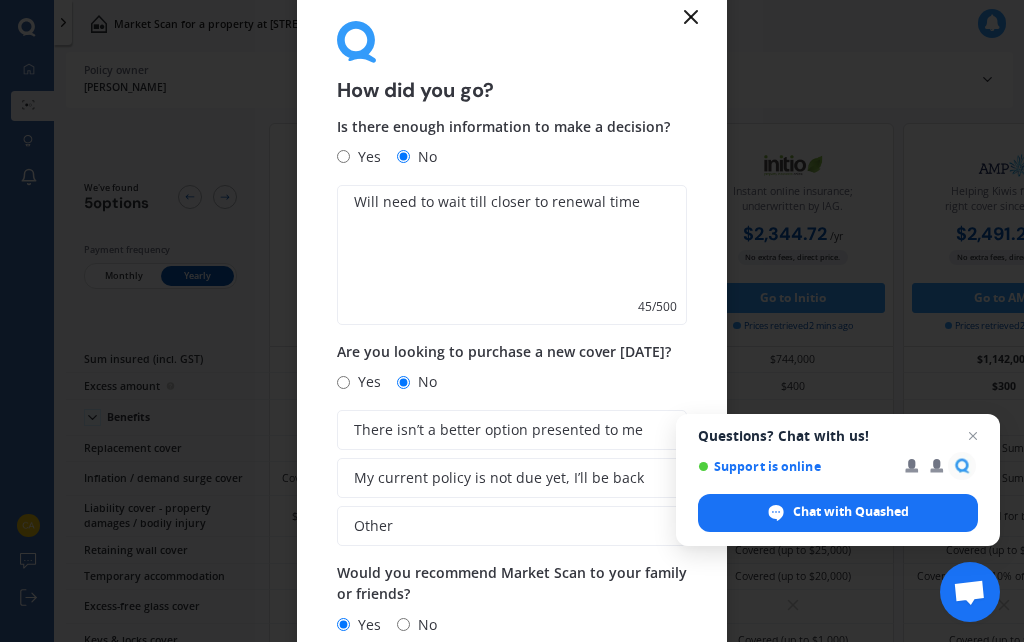 click on "My current policy is not due yet, I’ll be back" at bounding box center [499, 478] 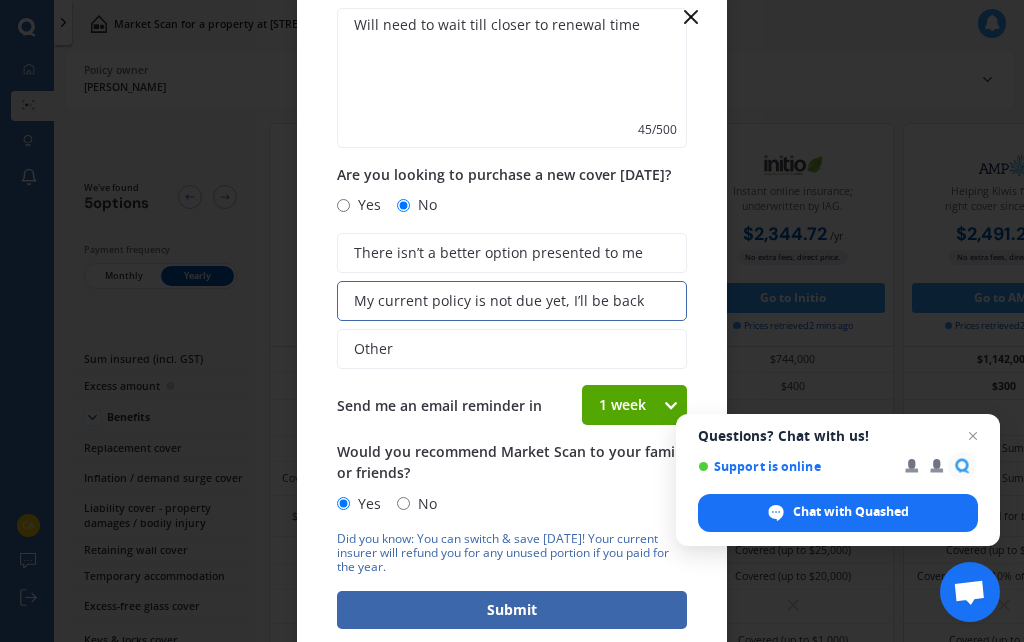 scroll, scrollTop: 176, scrollLeft: 0, axis: vertical 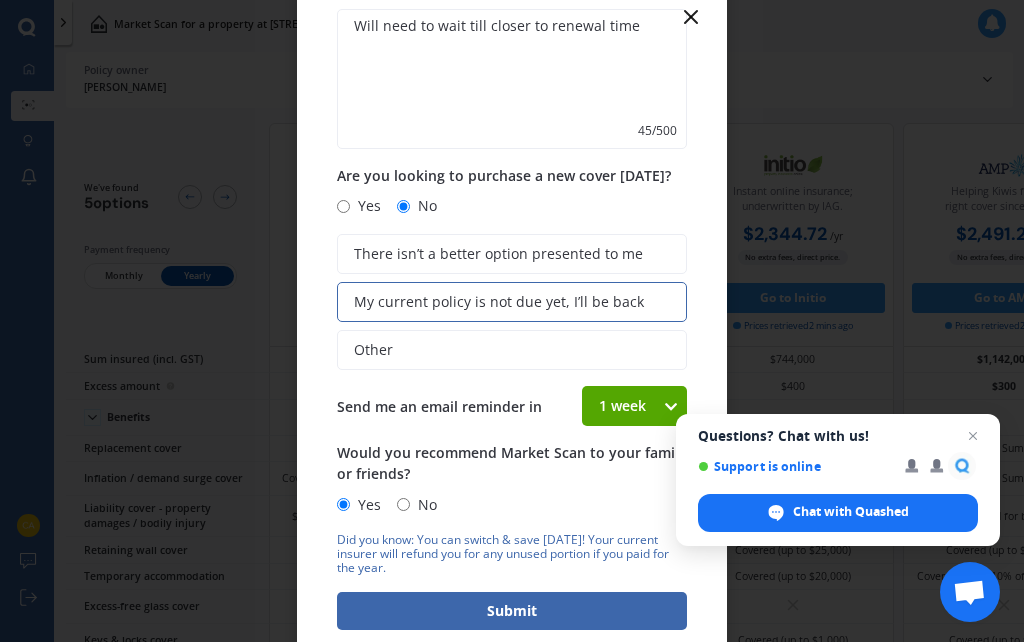 click on "1 week" at bounding box center [622, 406] 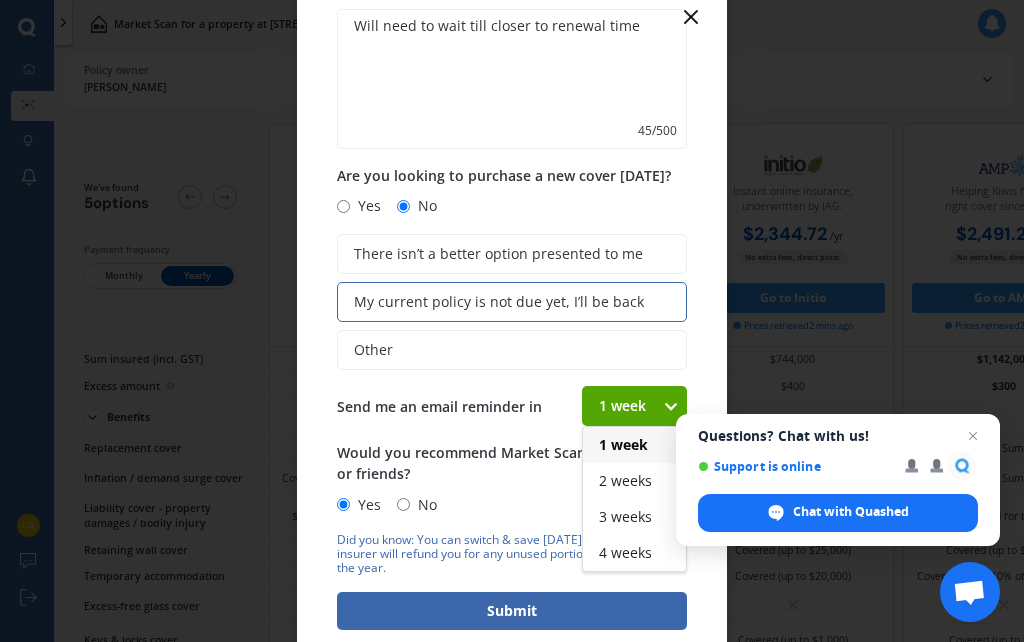 click on "Other" at bounding box center (512, 350) 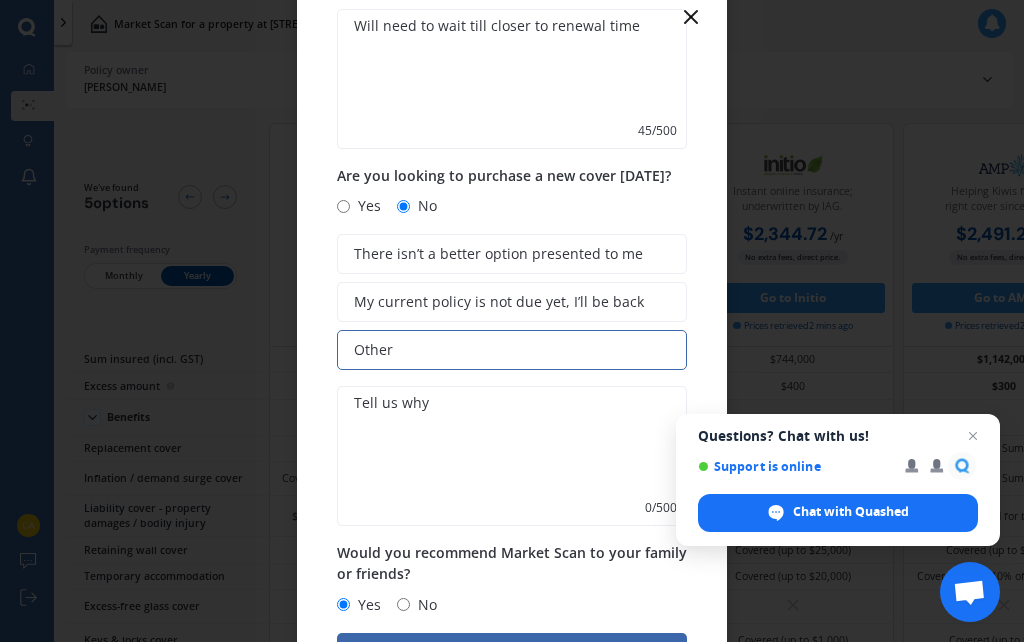 click on "My current policy is not due yet, I’ll be back" at bounding box center (512, 302) 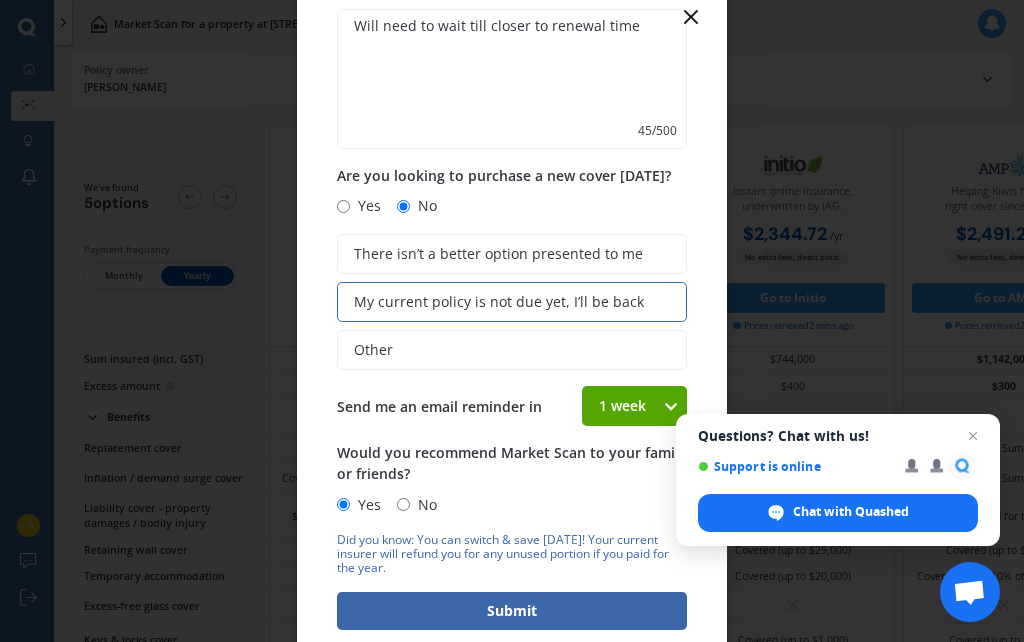 click on "Submit" at bounding box center (512, 611) 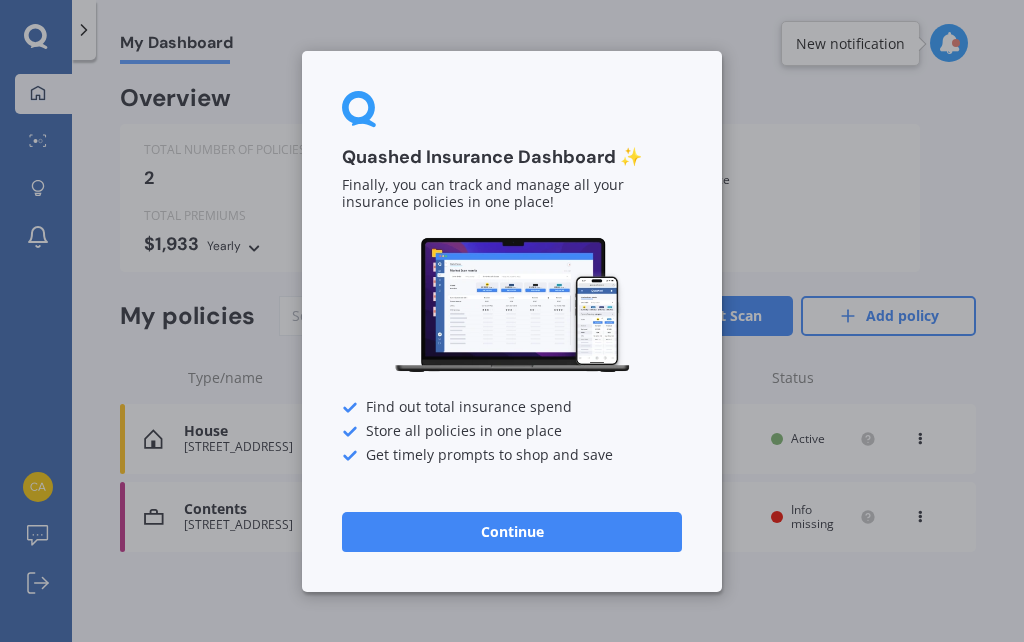 click on "Continue" at bounding box center [512, 531] 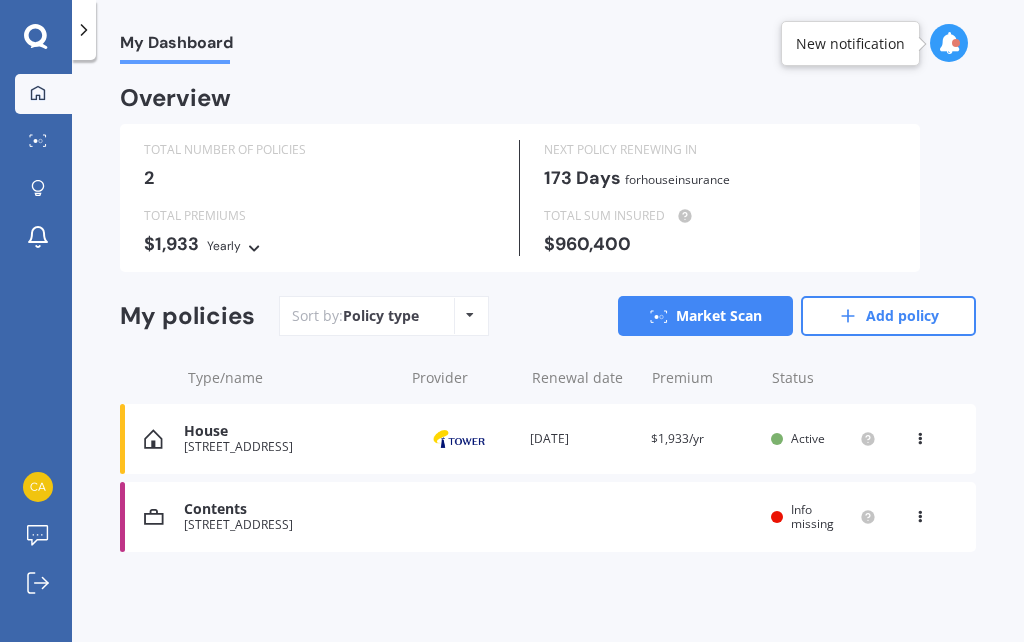 click on "[STREET_ADDRESS]" at bounding box center [288, 525] 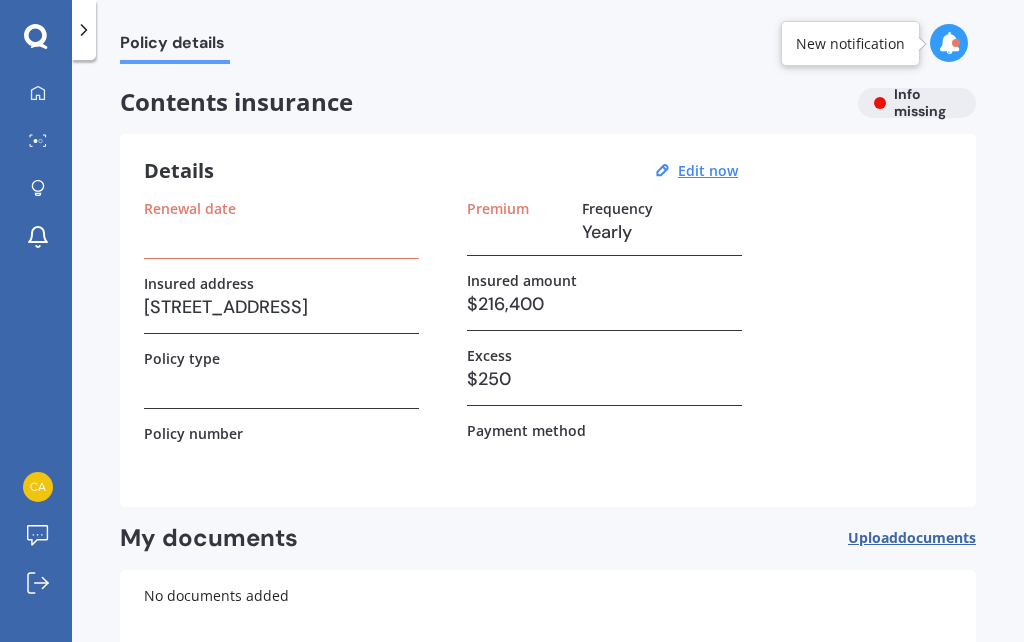 scroll, scrollTop: 0, scrollLeft: 0, axis: both 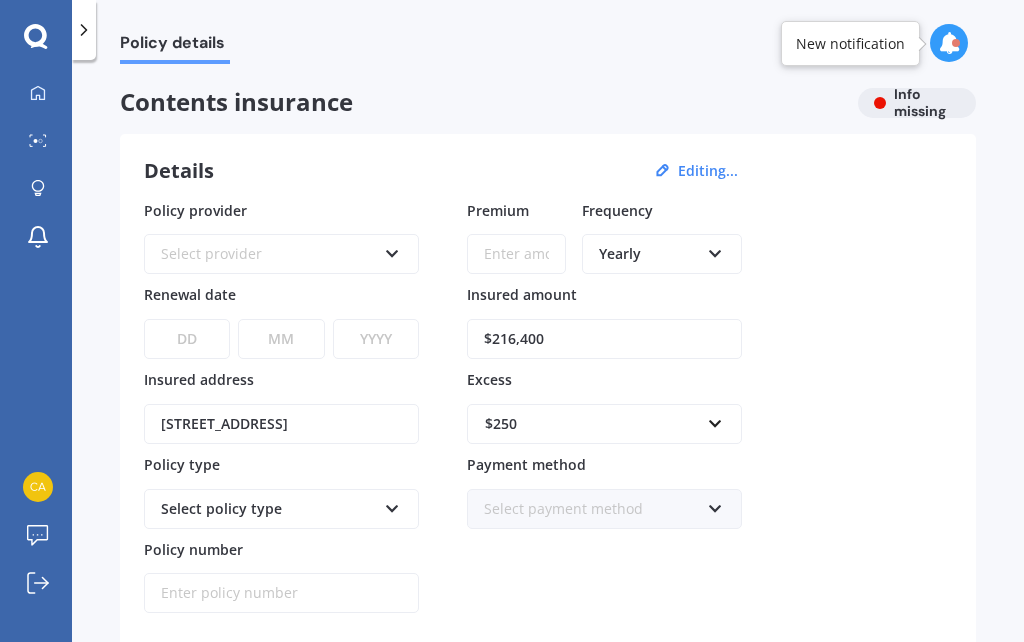 click at bounding box center (392, 250) 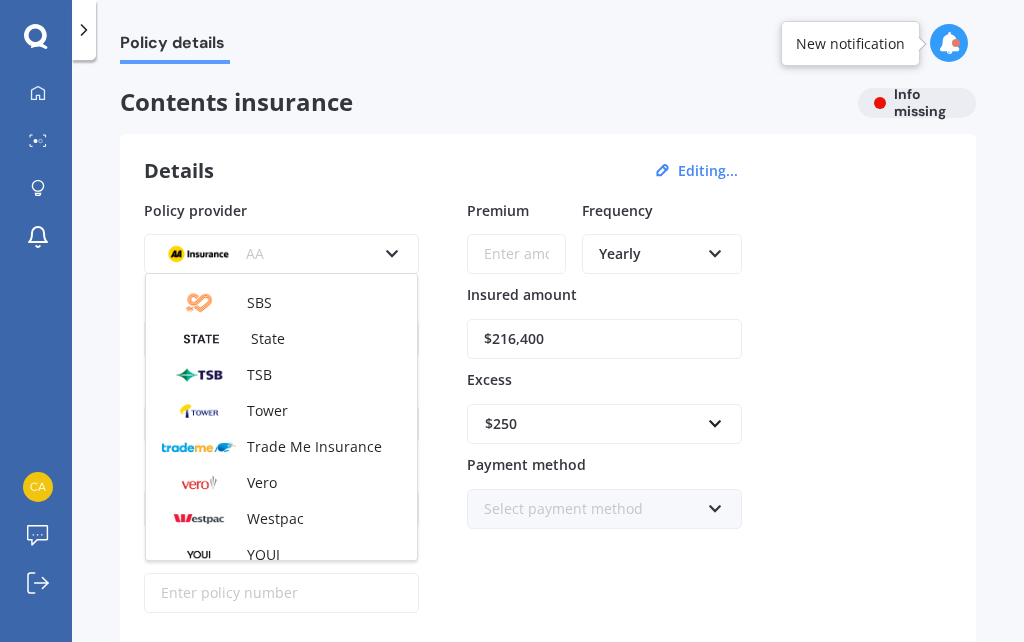 scroll, scrollTop: 526, scrollLeft: 0, axis: vertical 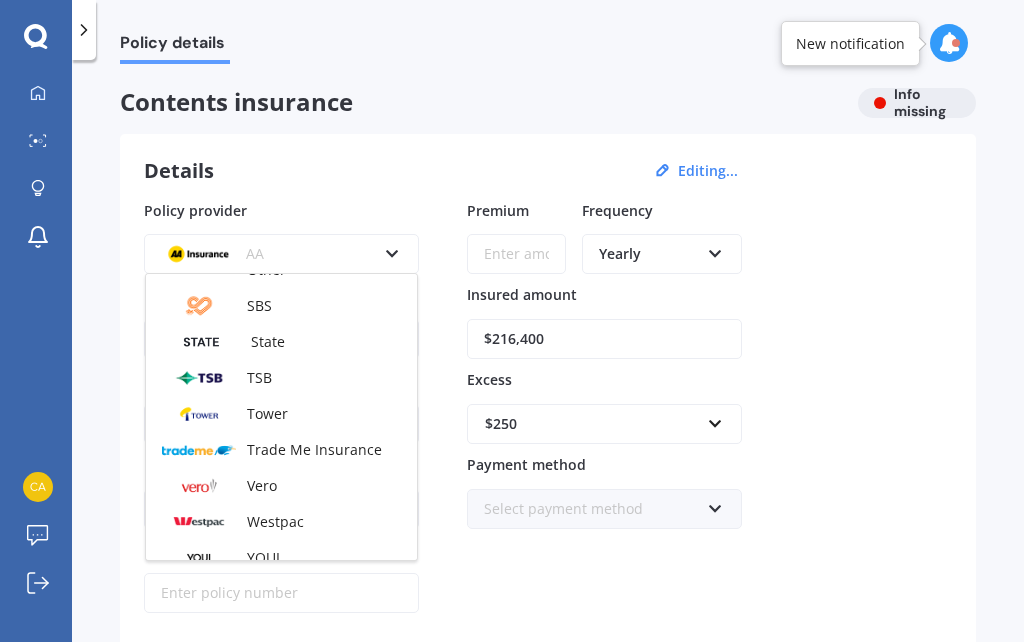 click on "Tower" at bounding box center (267, 413) 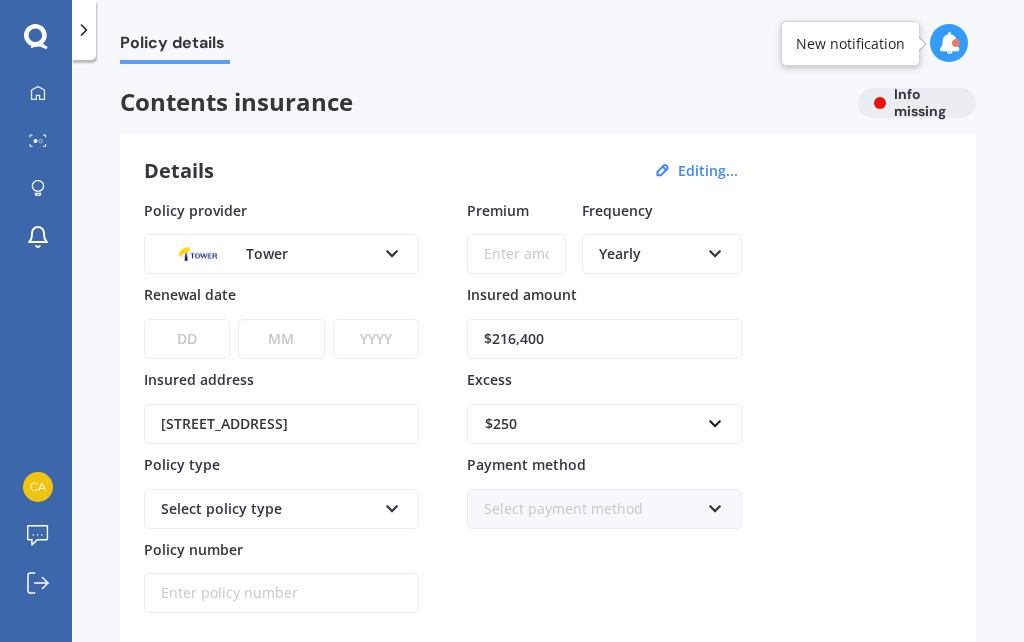 click on "DD 01 02 03 04 05 06 07 08 09 10 11 12 13 14 15 16 17 18 19 20 21 22 23 24 25 26 27 28 29 30 31" at bounding box center [187, 339] 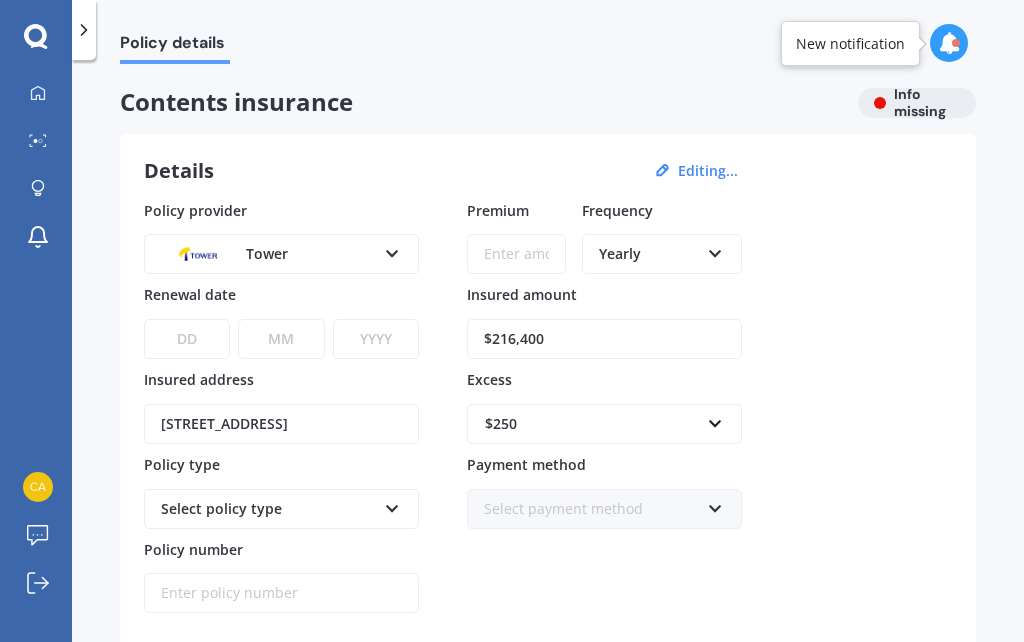 select on "01" 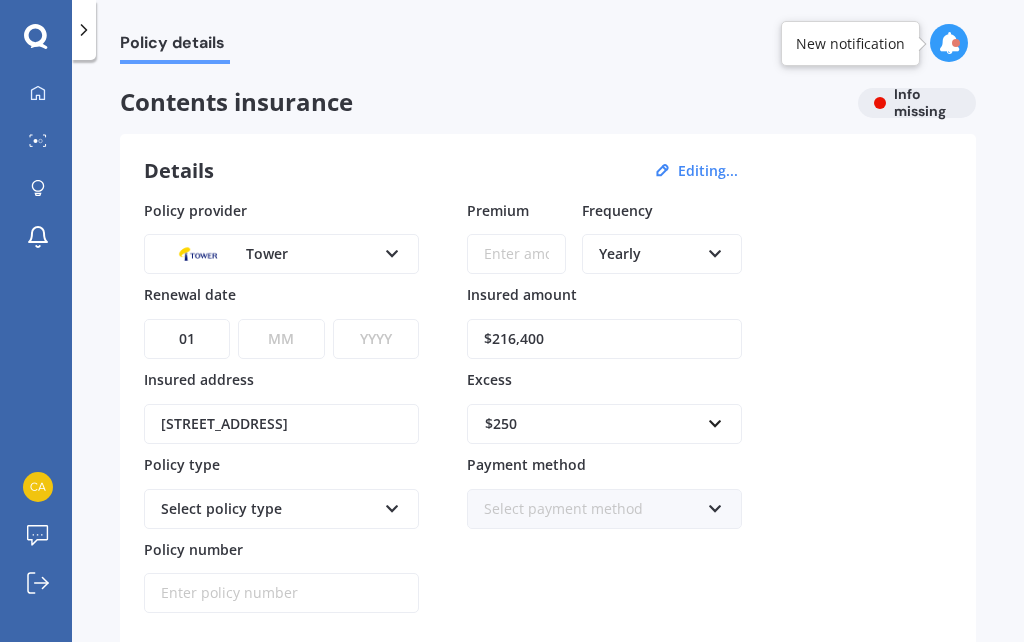 click on "MM 01 02 03 04 05 06 07 08 09 10 11 12" at bounding box center [281, 339] 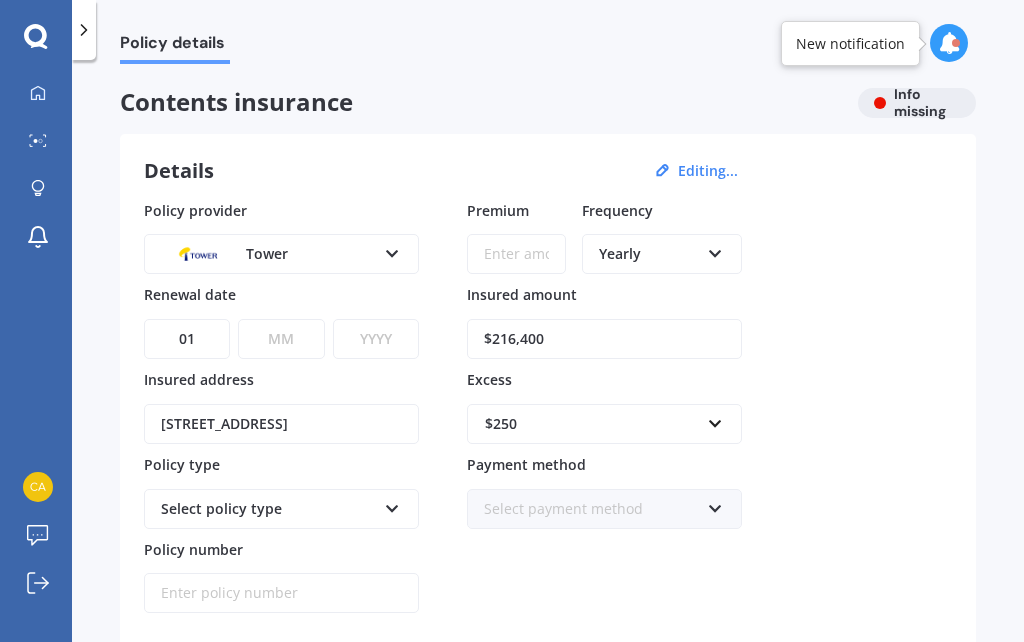 select on "01" 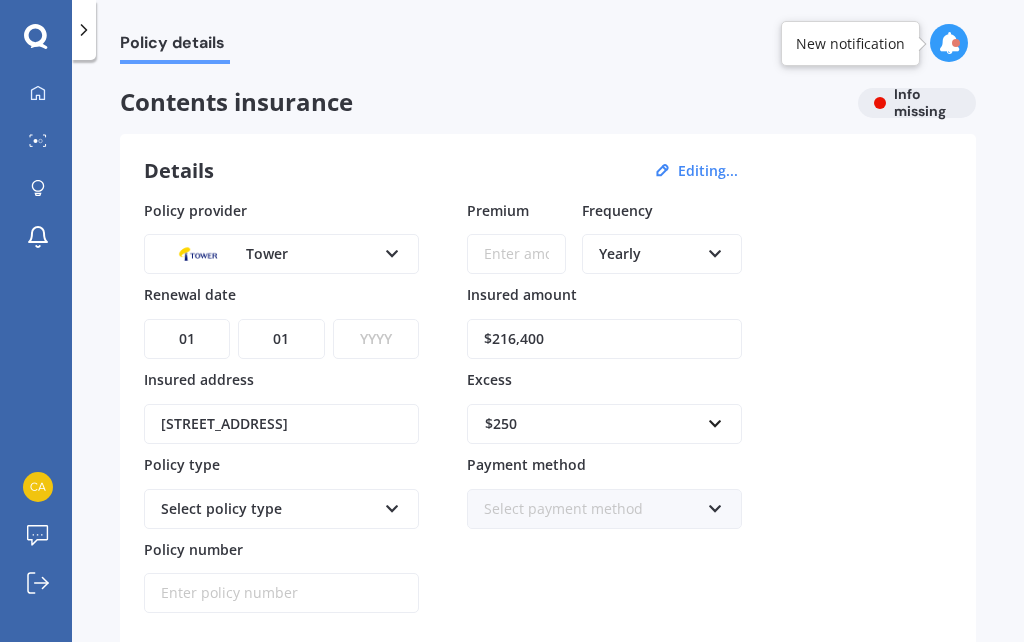 click on "YYYY 2027 2026 2025 2024 2023 2022 2021 2020 2019 2018 2017 2016 2015 2014 2013 2012 2011 2010 2009 2008 2007 2006 2005 2004 2003 2002 2001 2000 1999 1998 1997 1996 1995 1994 1993 1992 1991 1990 1989 1988 1987 1986 1985 1984 1983 1982 1981 1980 1979 1978 1977 1976 1975 1974 1973 1972 1971 1970 1969 1968 1967 1966 1965 1964 1963 1962 1961 1960 1959 1958 1957 1956 1955 1954 1953 1952 1951 1950 1949 1948 1947 1946 1945 1944 1943 1942 1941 1940 1939 1938 1937 1936 1935 1934 1933 1932 1931 1930 1929 1928" at bounding box center [376, 339] 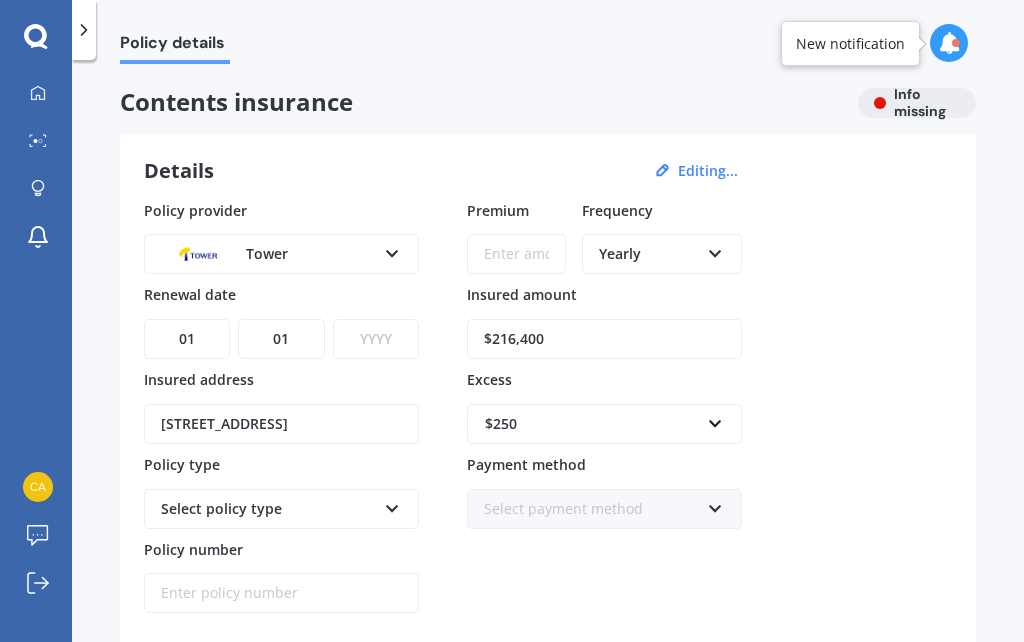 select on "2026" 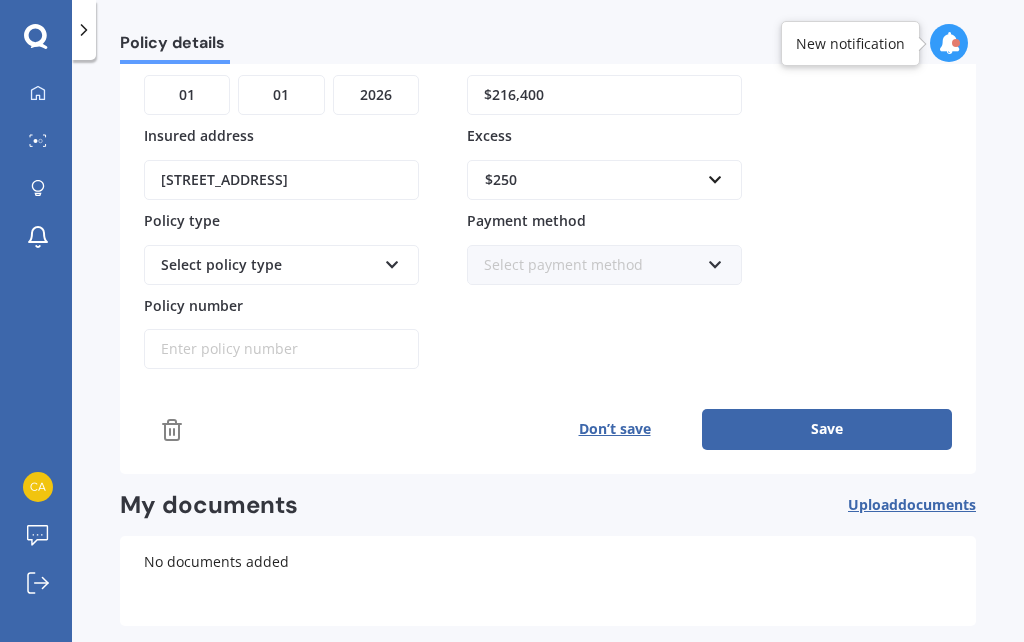 scroll, scrollTop: 243, scrollLeft: 0, axis: vertical 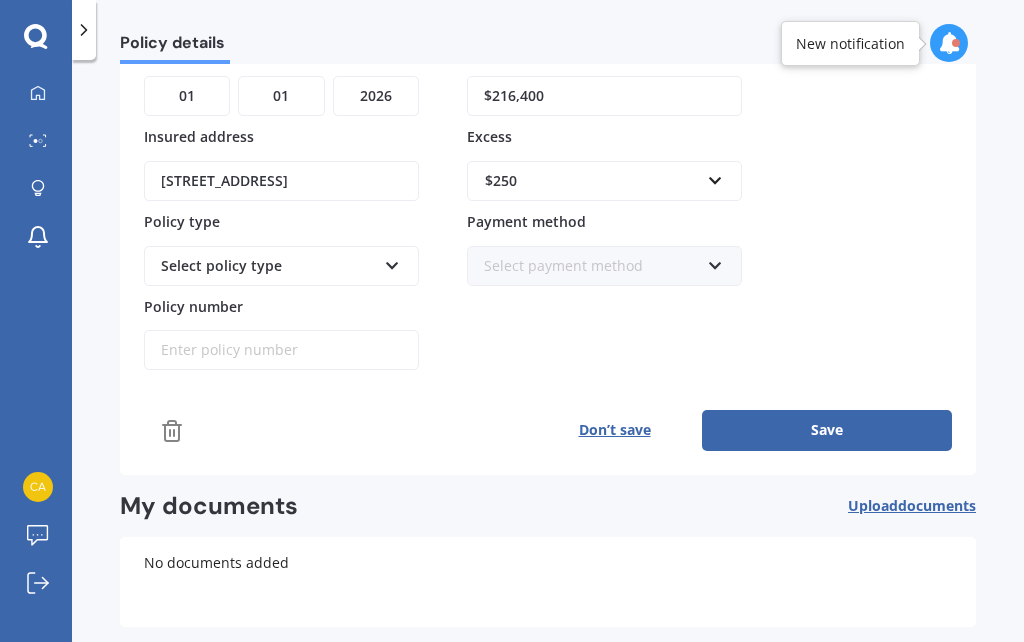 click on "Save" at bounding box center [827, 430] 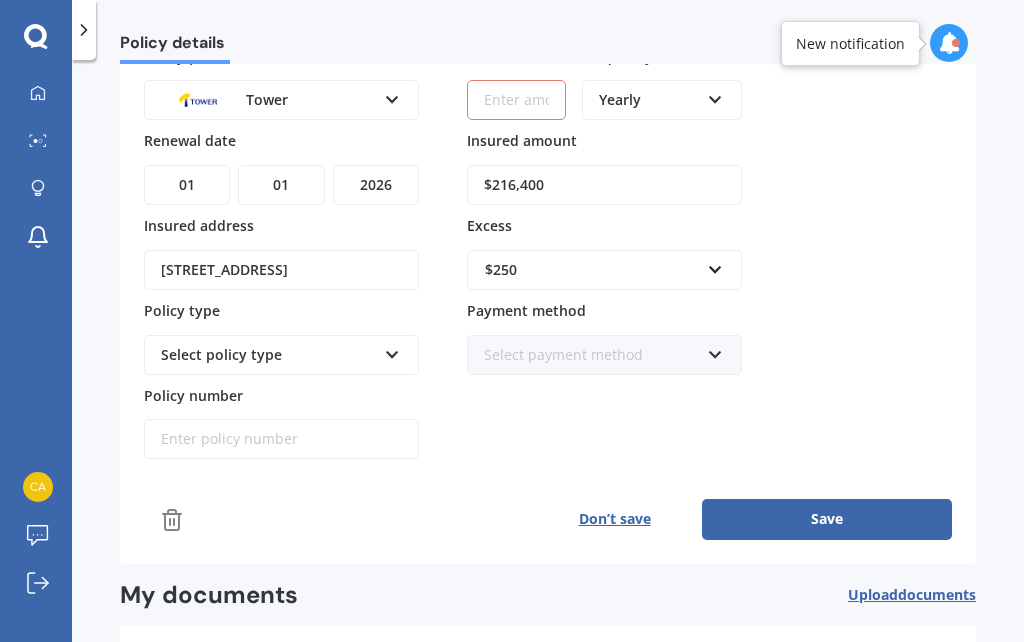 scroll, scrollTop: 151, scrollLeft: 0, axis: vertical 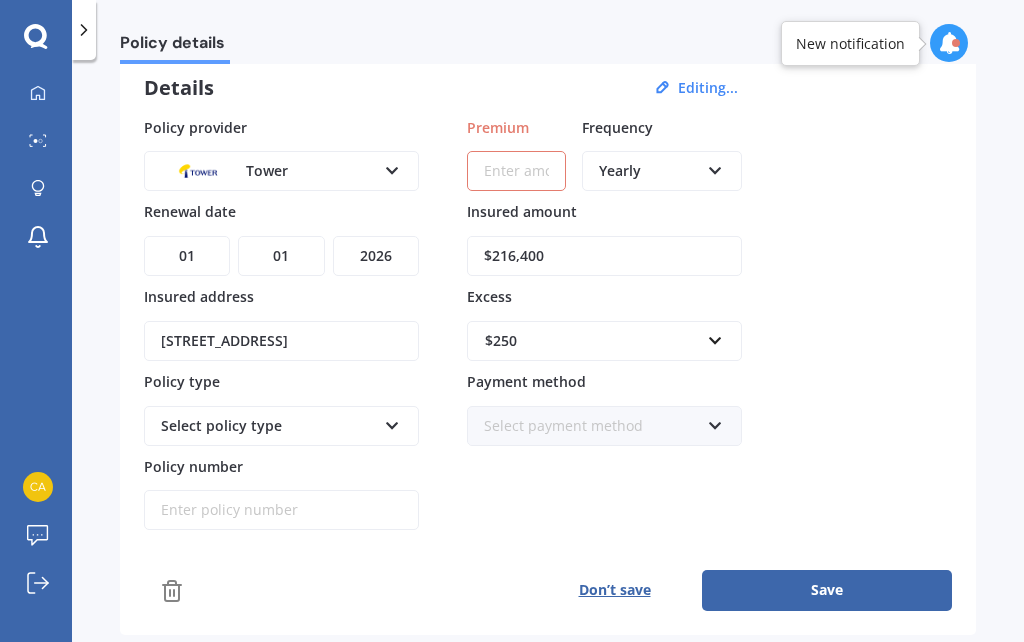 click on "Premium" at bounding box center [516, 171] 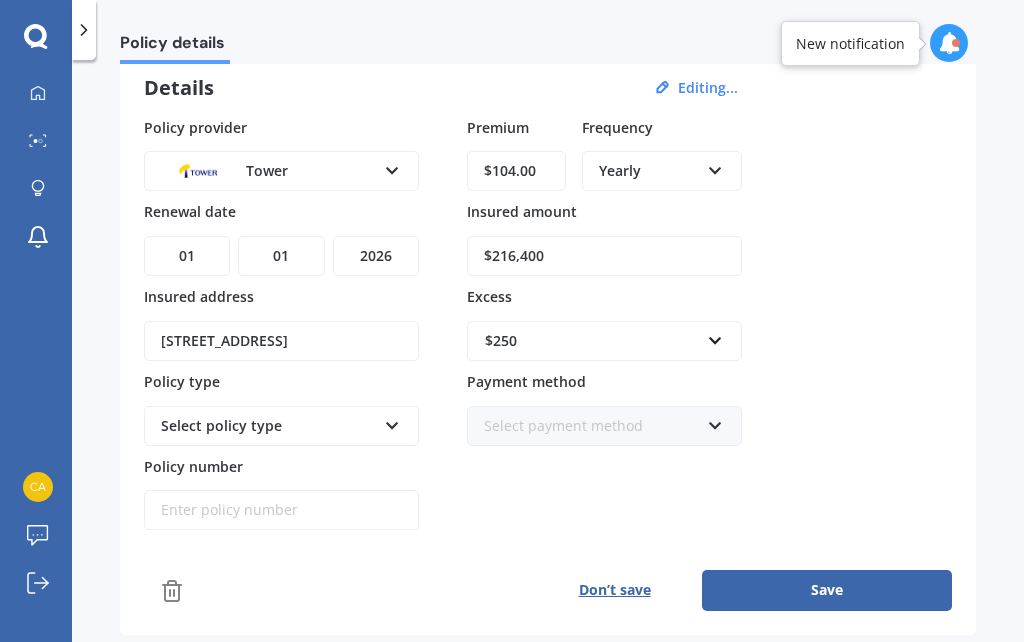 type on "$1,049.00" 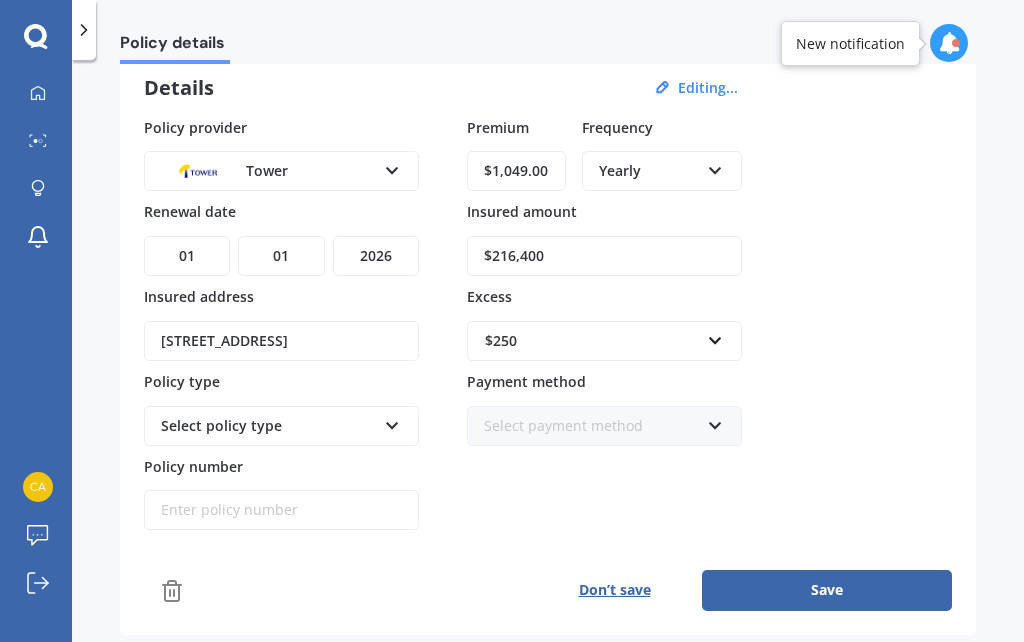 click on "Save" at bounding box center [827, 590] 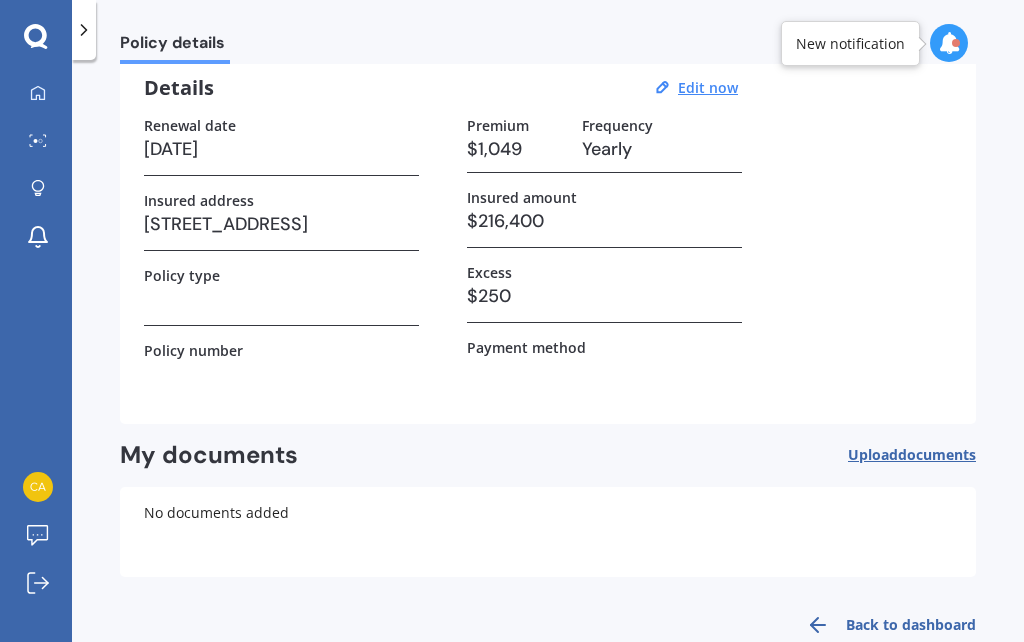 scroll, scrollTop: 37, scrollLeft: 0, axis: vertical 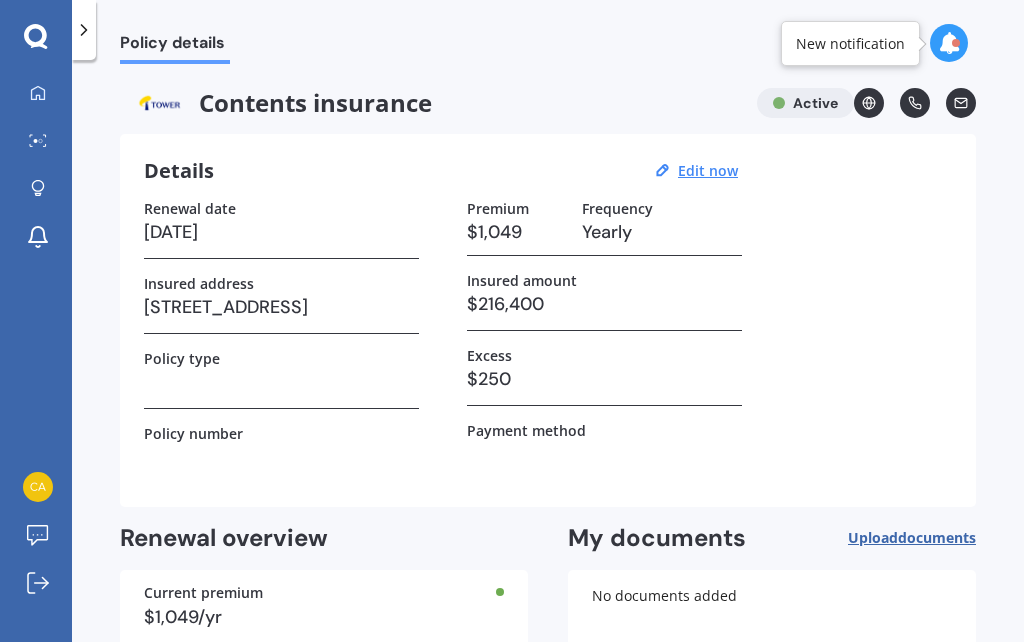 click at bounding box center [949, 43] 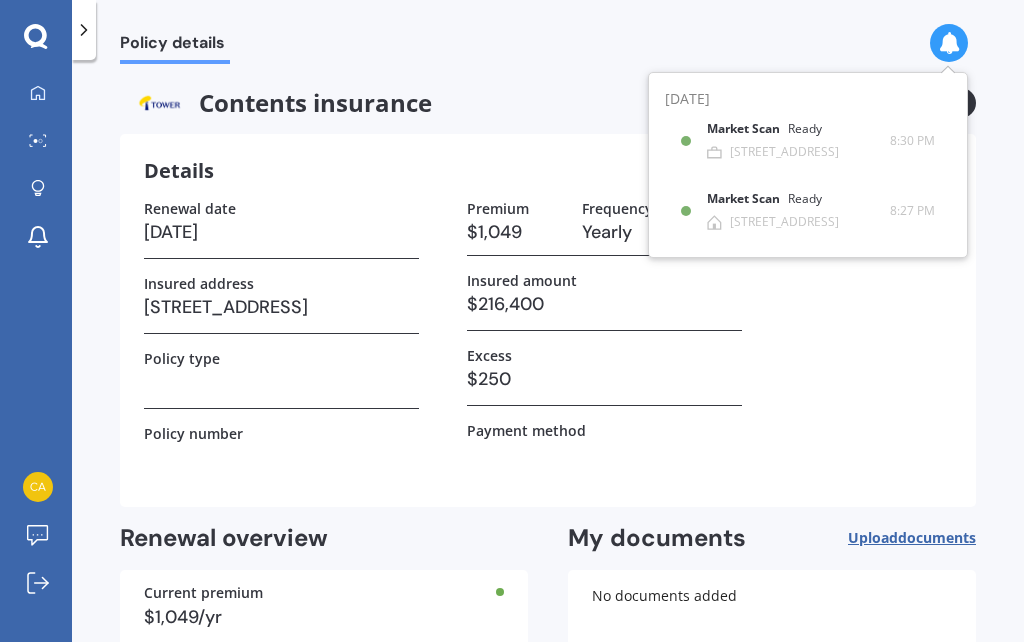 click on "[STREET_ADDRESS]" at bounding box center [784, 152] 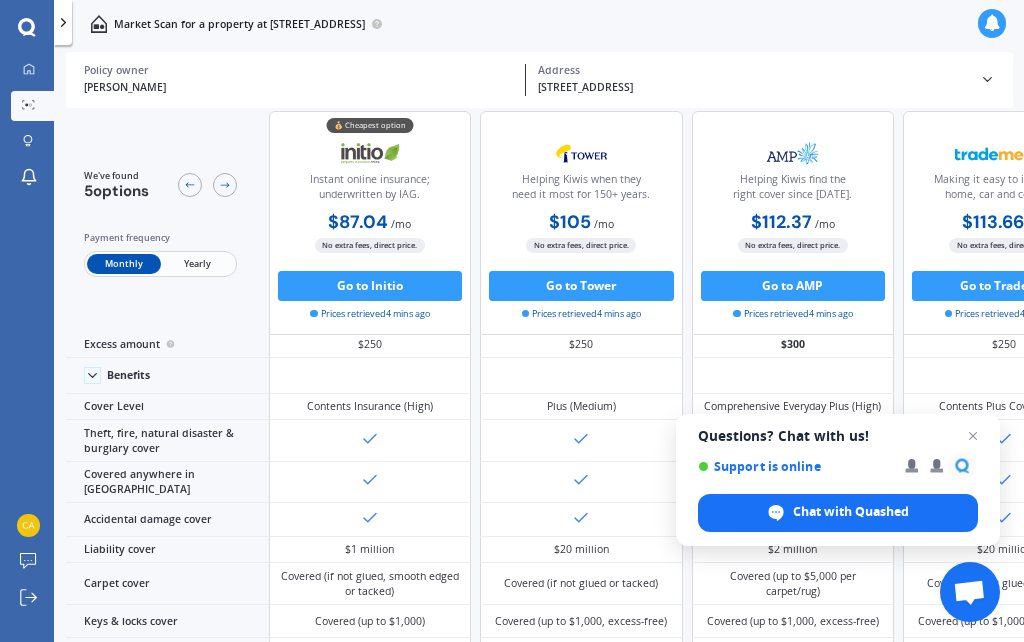 scroll, scrollTop: 57, scrollLeft: 0, axis: vertical 